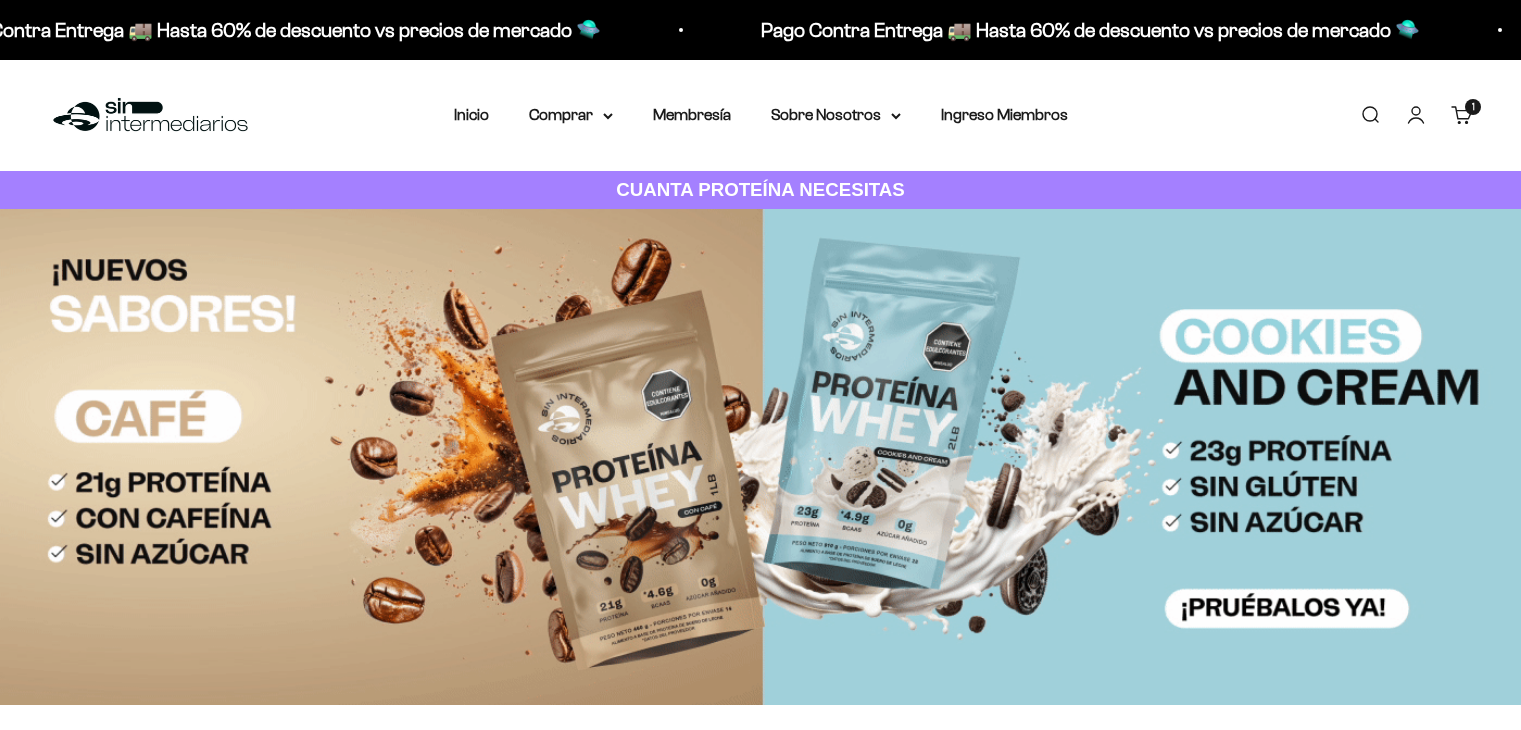 click on "1 artículo
1" at bounding box center (1473, 107) 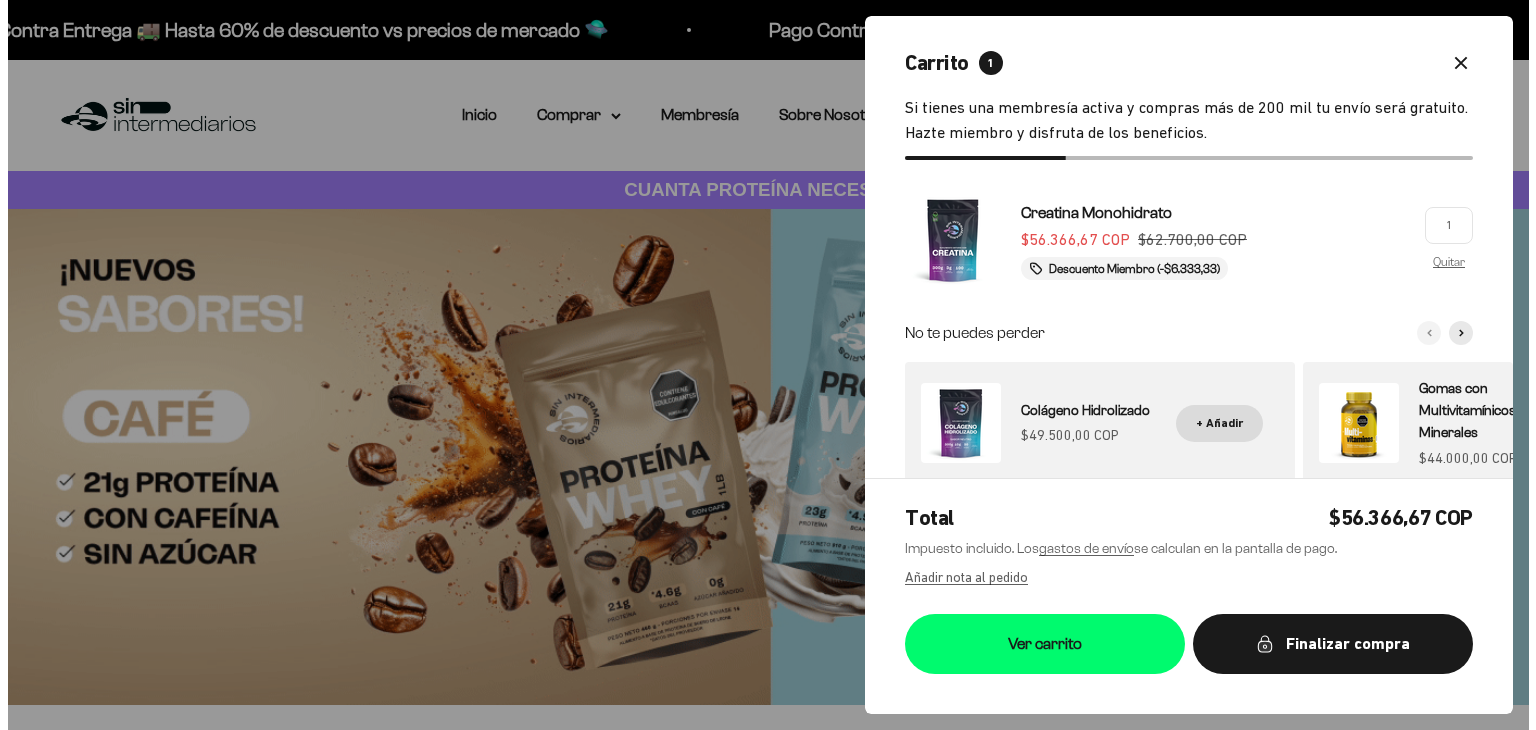 scroll, scrollTop: 0, scrollLeft: 0, axis: both 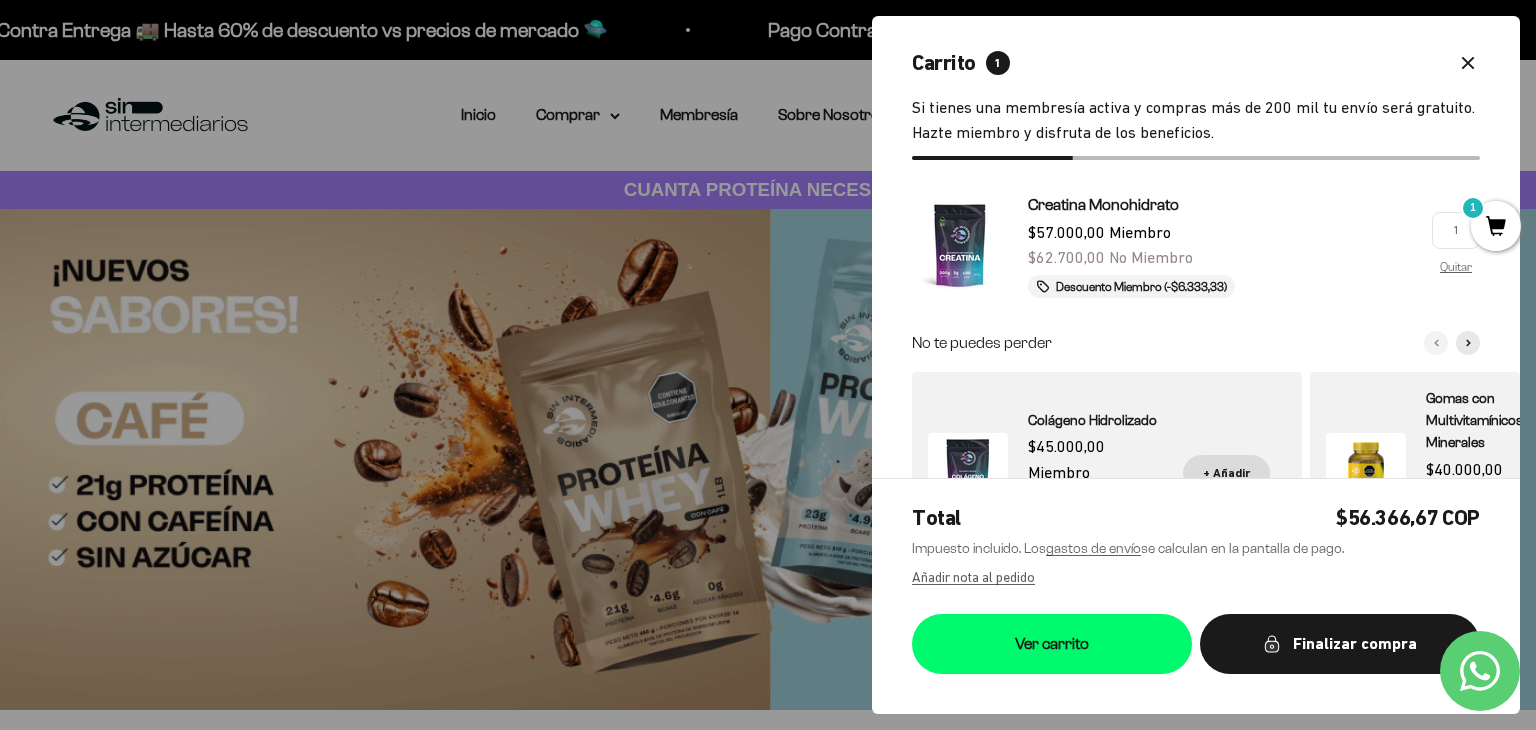 click 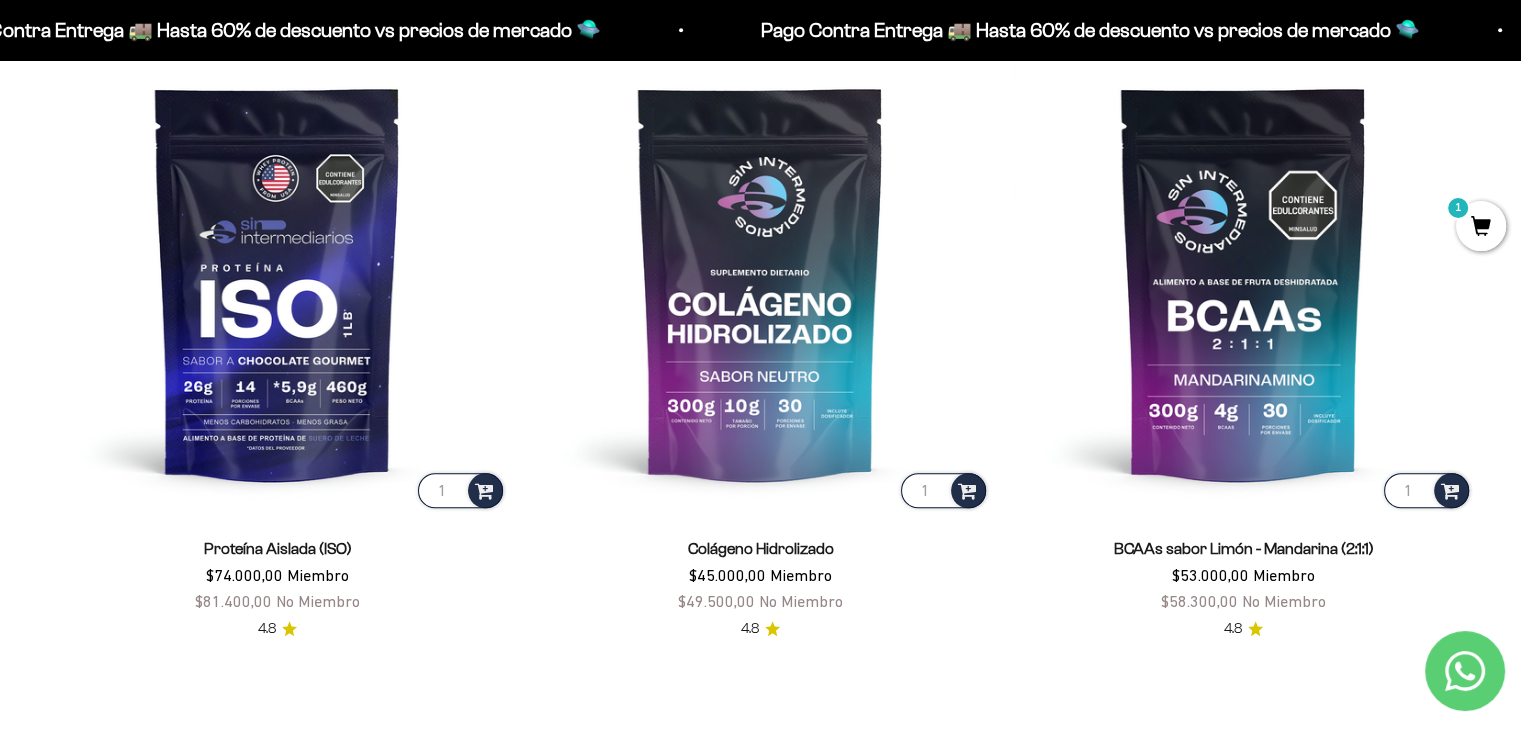 scroll, scrollTop: 1538, scrollLeft: 0, axis: vertical 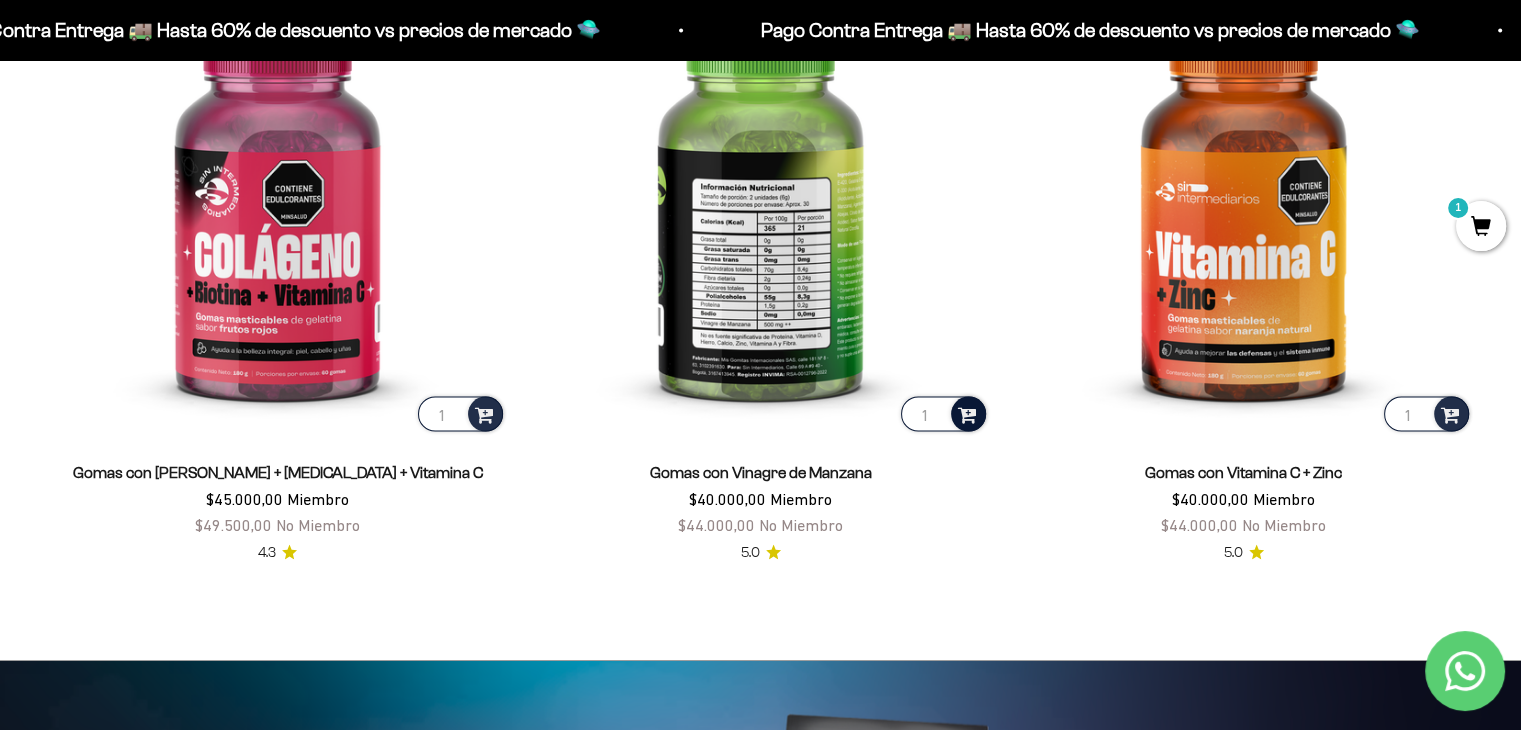 click at bounding box center [967, 412] 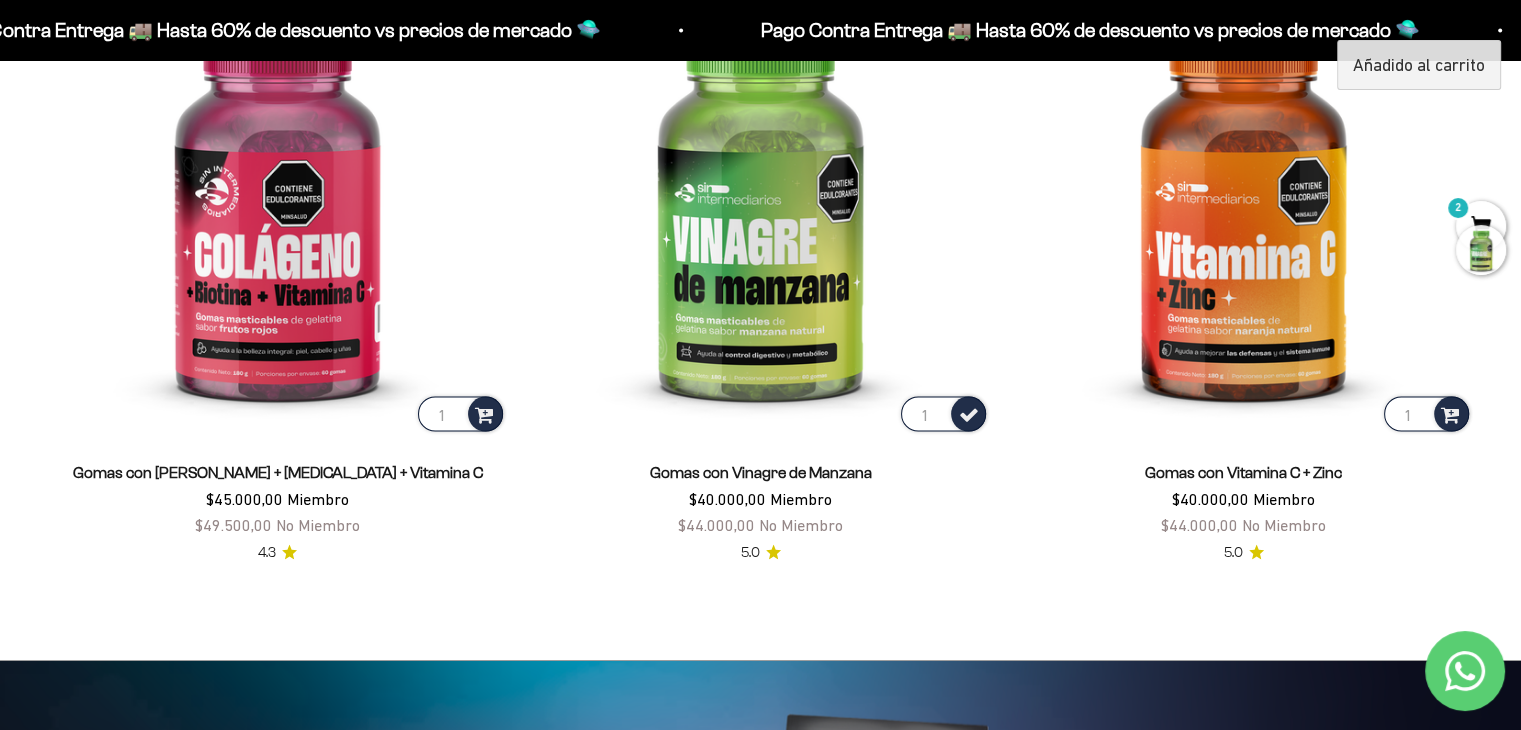 click at bounding box center (1481, 250) 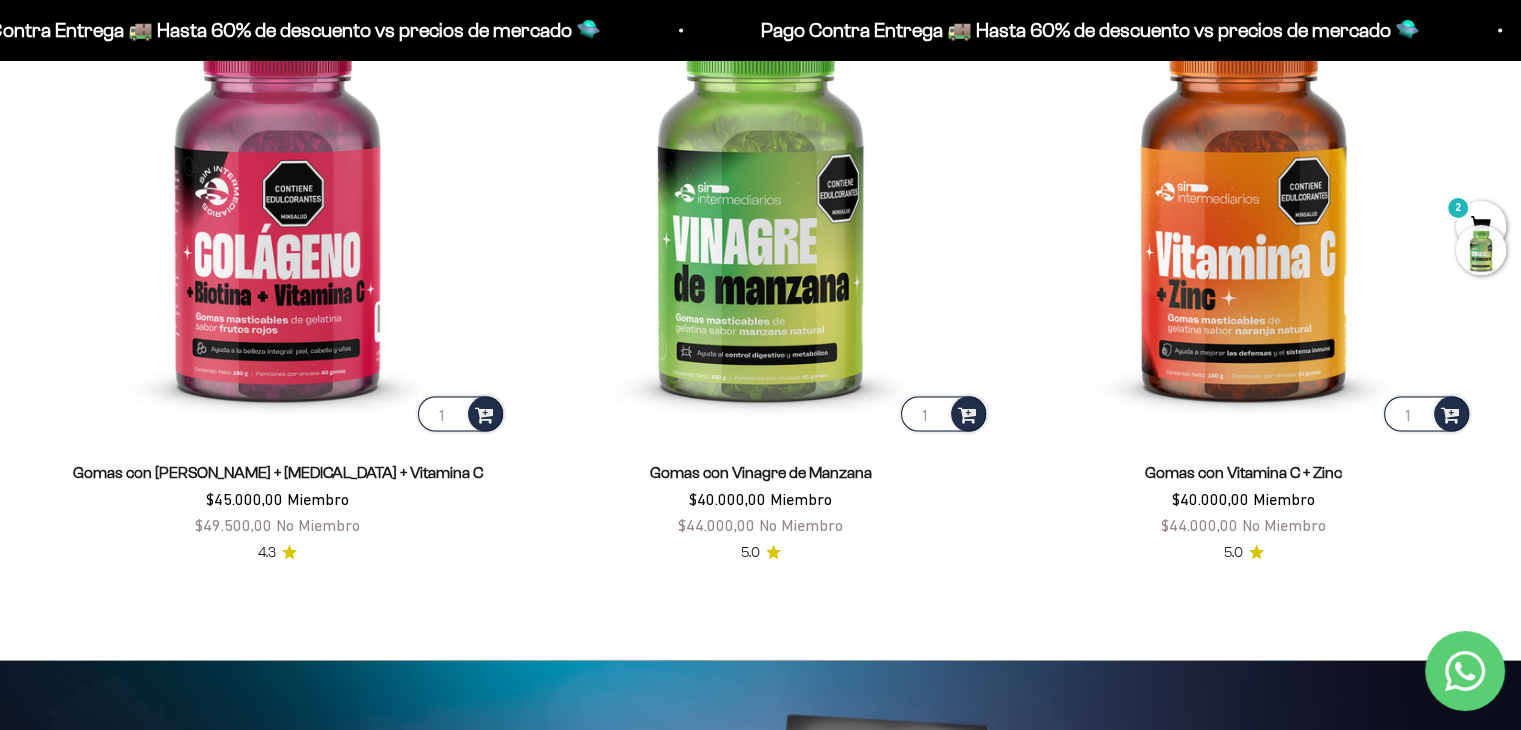 click at bounding box center [1481, 250] 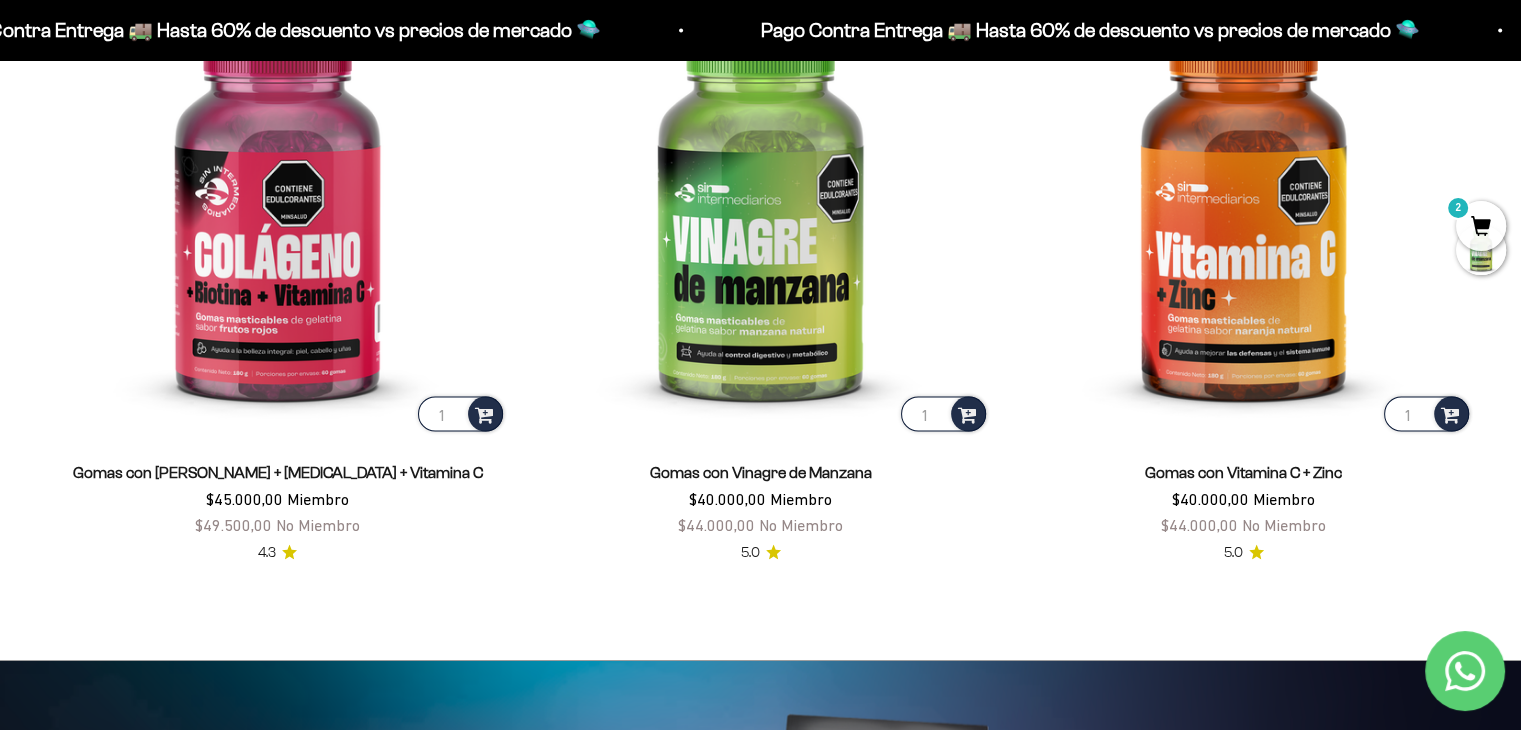 click on "2" at bounding box center [1481, 226] 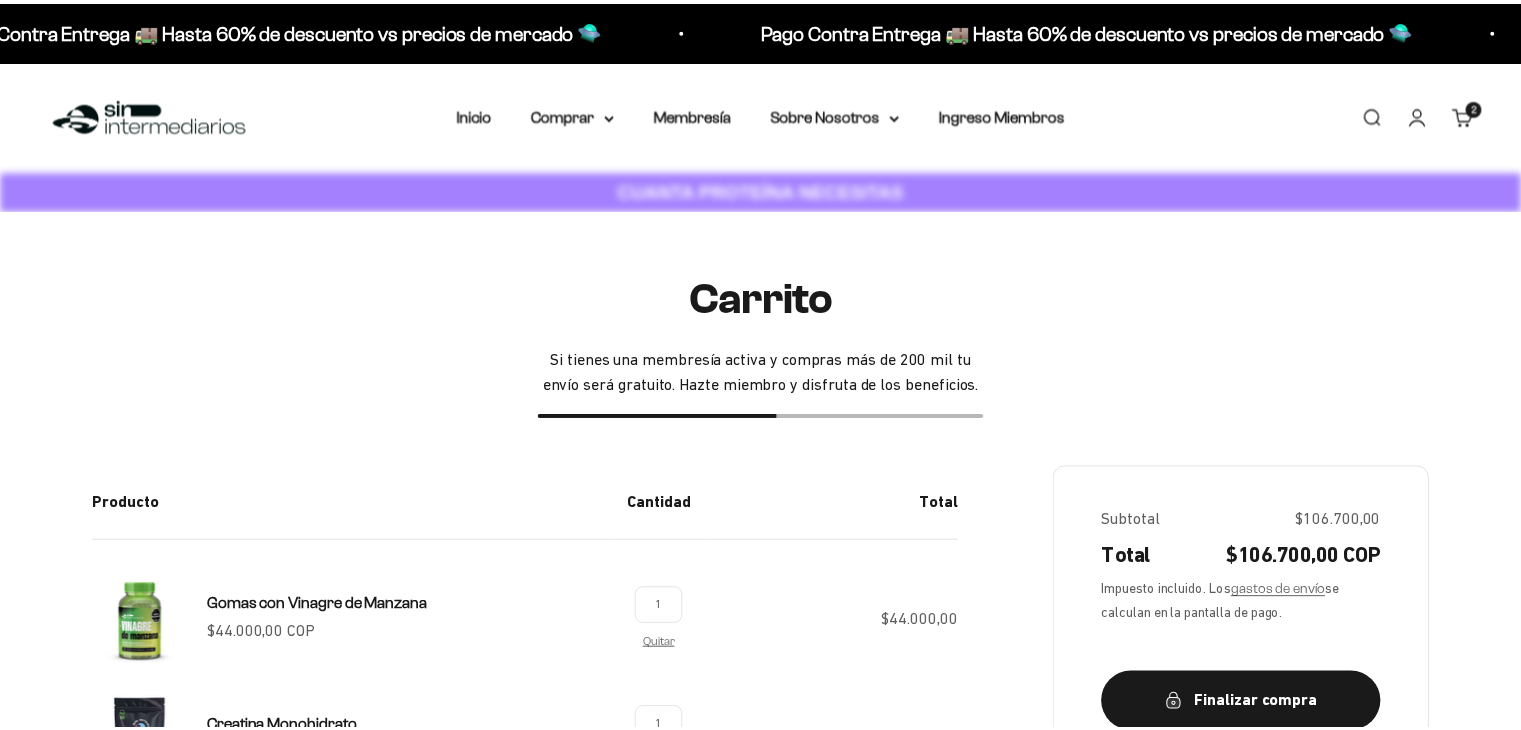 scroll, scrollTop: 0, scrollLeft: 0, axis: both 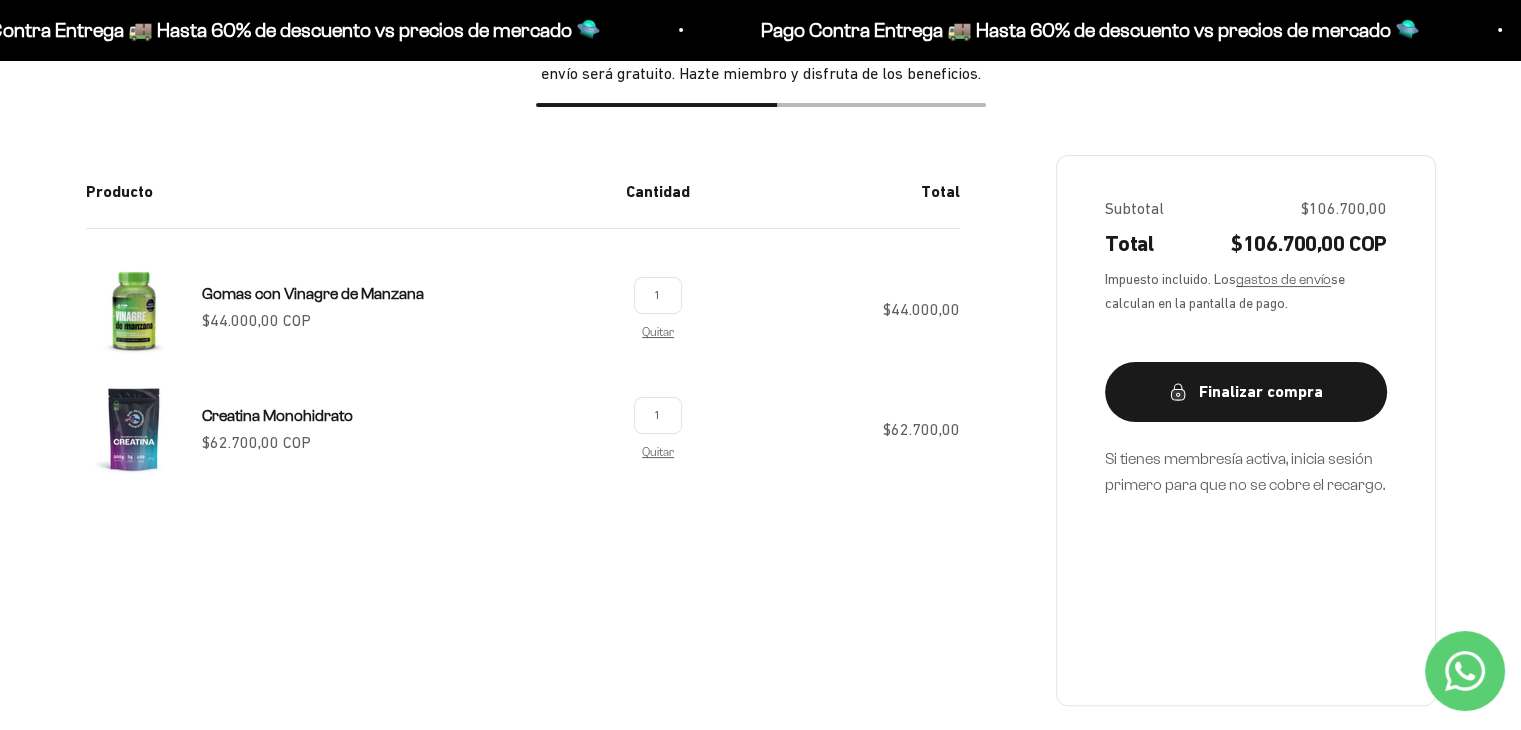 click on "Ir al contenido
Pago Contra Entrega 🚚 Hasta 60% de descuento vs precios de mercado 🛸
Pago Contra Entrega 🚚 Hasta 60% de descuento vs precios de mercado 🛸
Pago Contra Entrega 🚚 Hasta 60% de descuento vs precios de mercado 🛸
Pago Contra Entrega 🚚 Hasta 60% de descuento vs precios de mercado 🛸
Pago Contra Entrega 🚚 Hasta 60% de descuento vs precios de mercado 🛸
Pago Contra Entrega 🚚 Hasta 60% de descuento vs precios de mercado 🛸
Pago Contra Entrega 🚚 Hasta 60% de descuento vs precios de mercado 🛸
Pago Contra Entrega 🚚 Hasta 60% de descuento vs precios de mercado 🛸
Pago Contra Entrega 🚚 Hasta 60% de descuento vs precios de mercado 🛸
Pago Contra Entrega 🚚 Hasta 60% de descuento vs precios de mercado 🛸
Menú Buscar" at bounding box center [760, 1432] 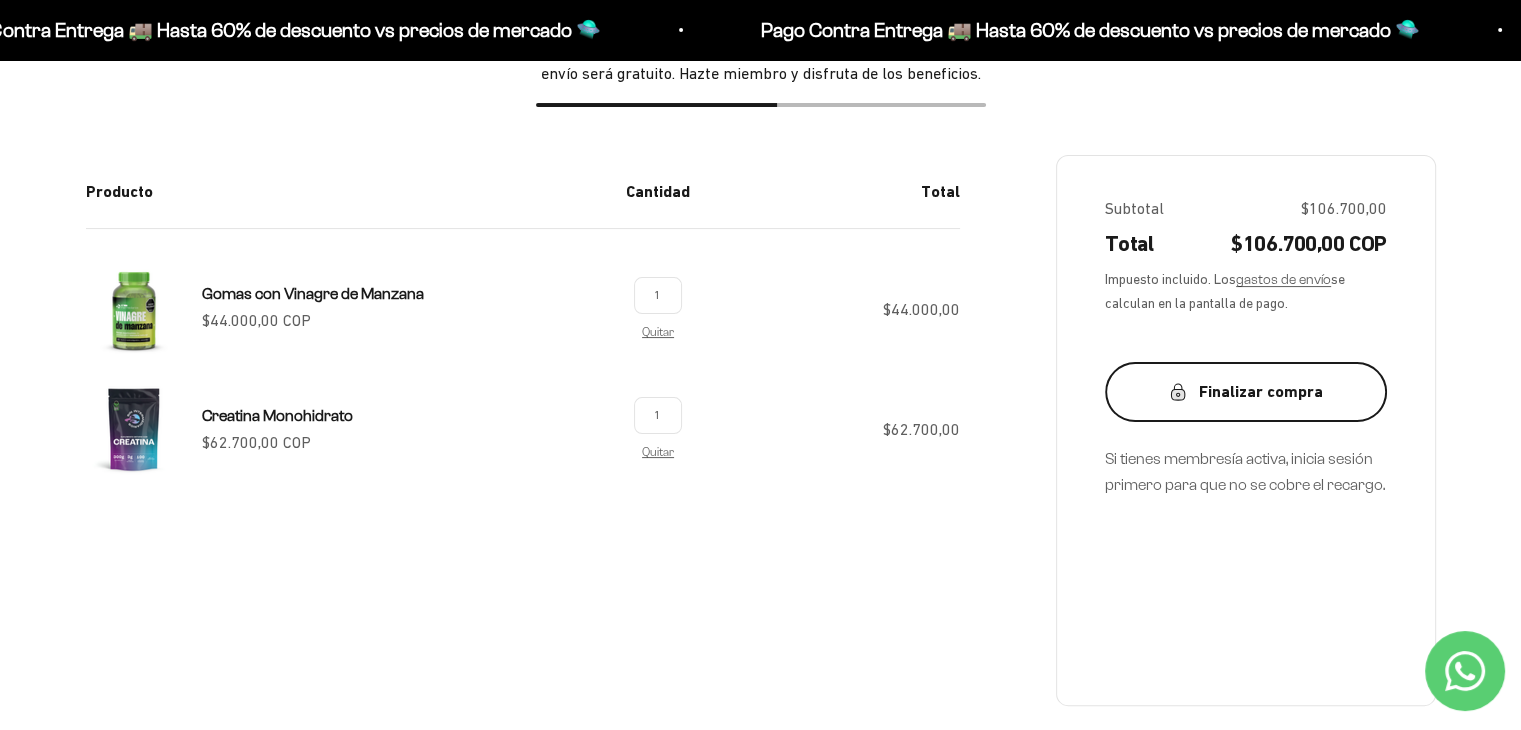 click on "Finalizar compra" at bounding box center [1246, 392] 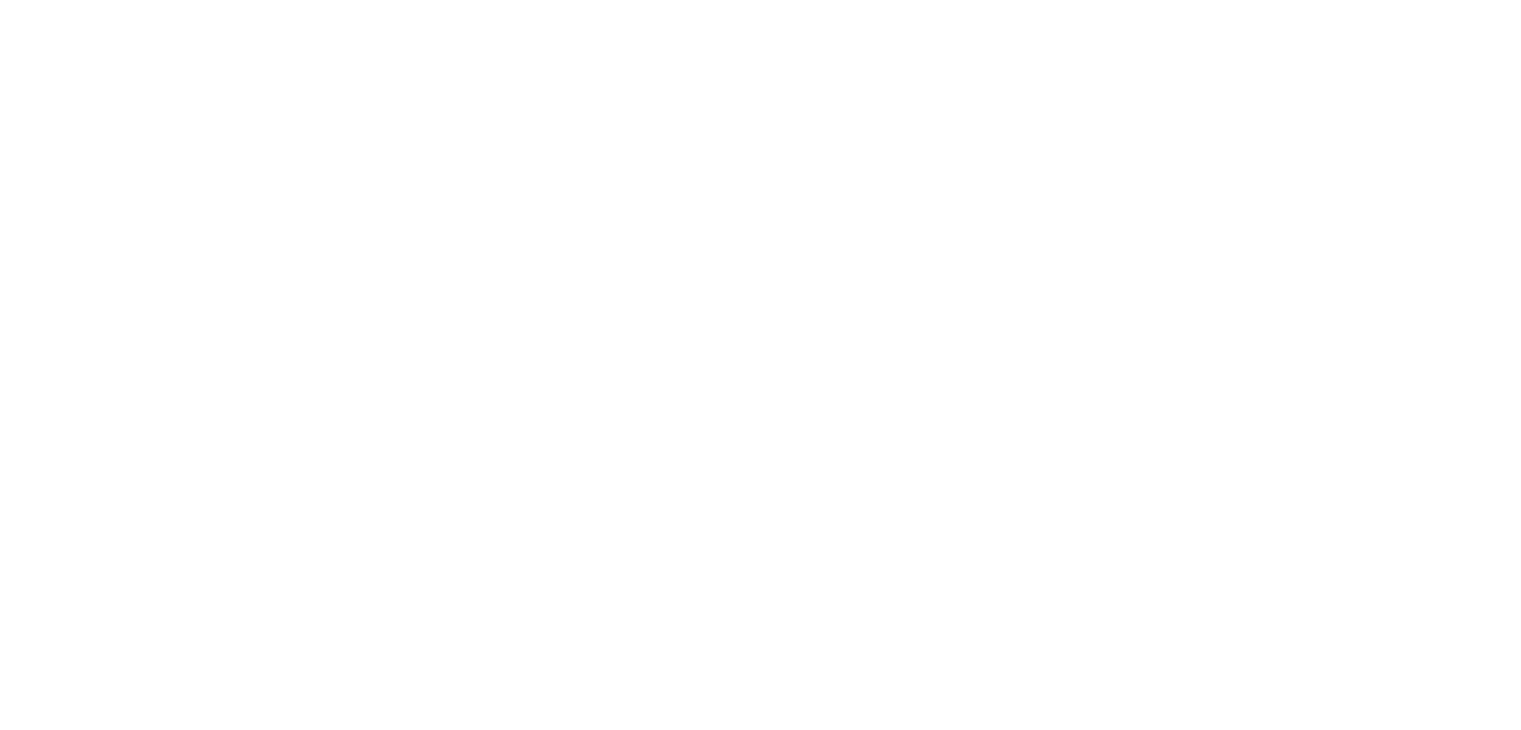 scroll, scrollTop: 0, scrollLeft: 0, axis: both 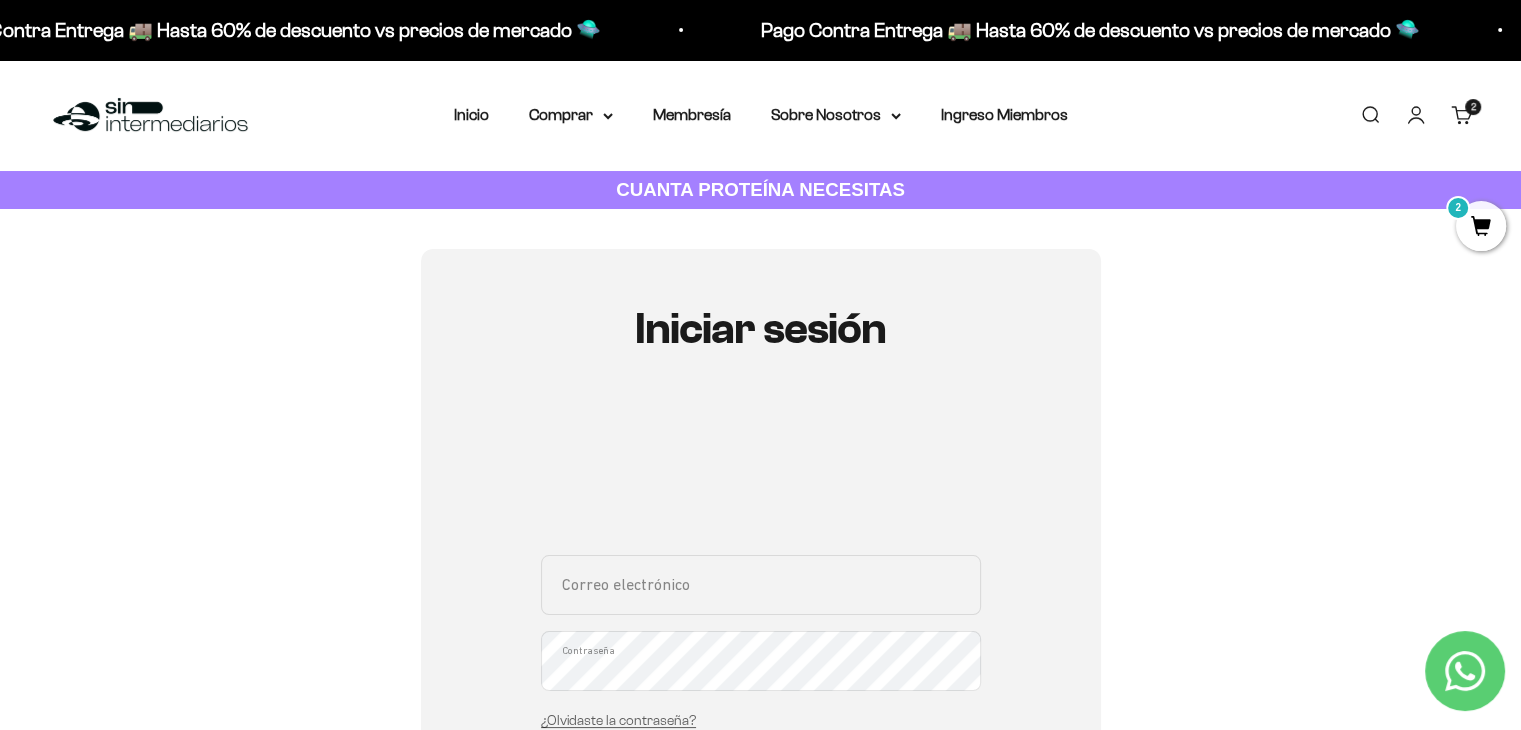 type on "rojasvillamizar07@gmail.com" 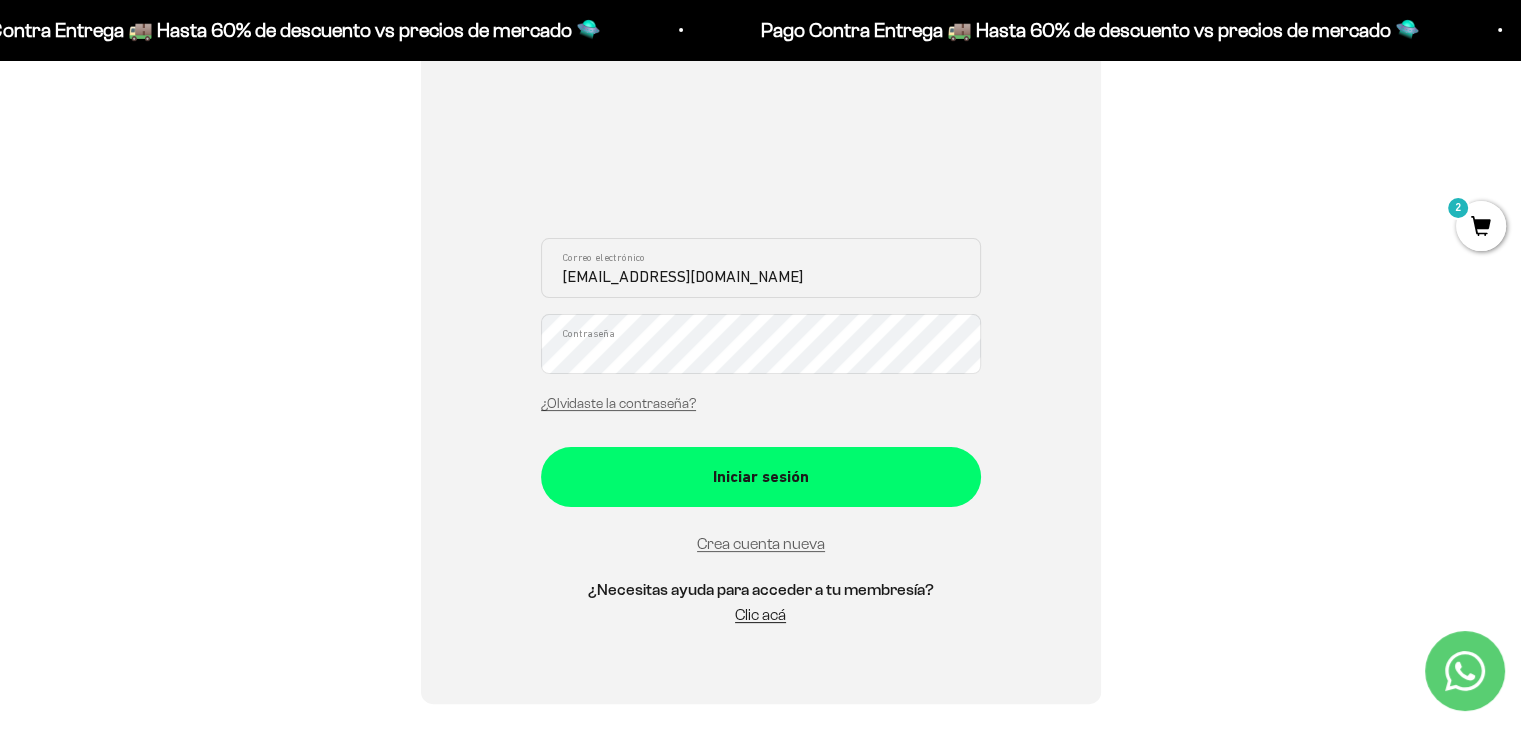 scroll, scrollTop: 304, scrollLeft: 0, axis: vertical 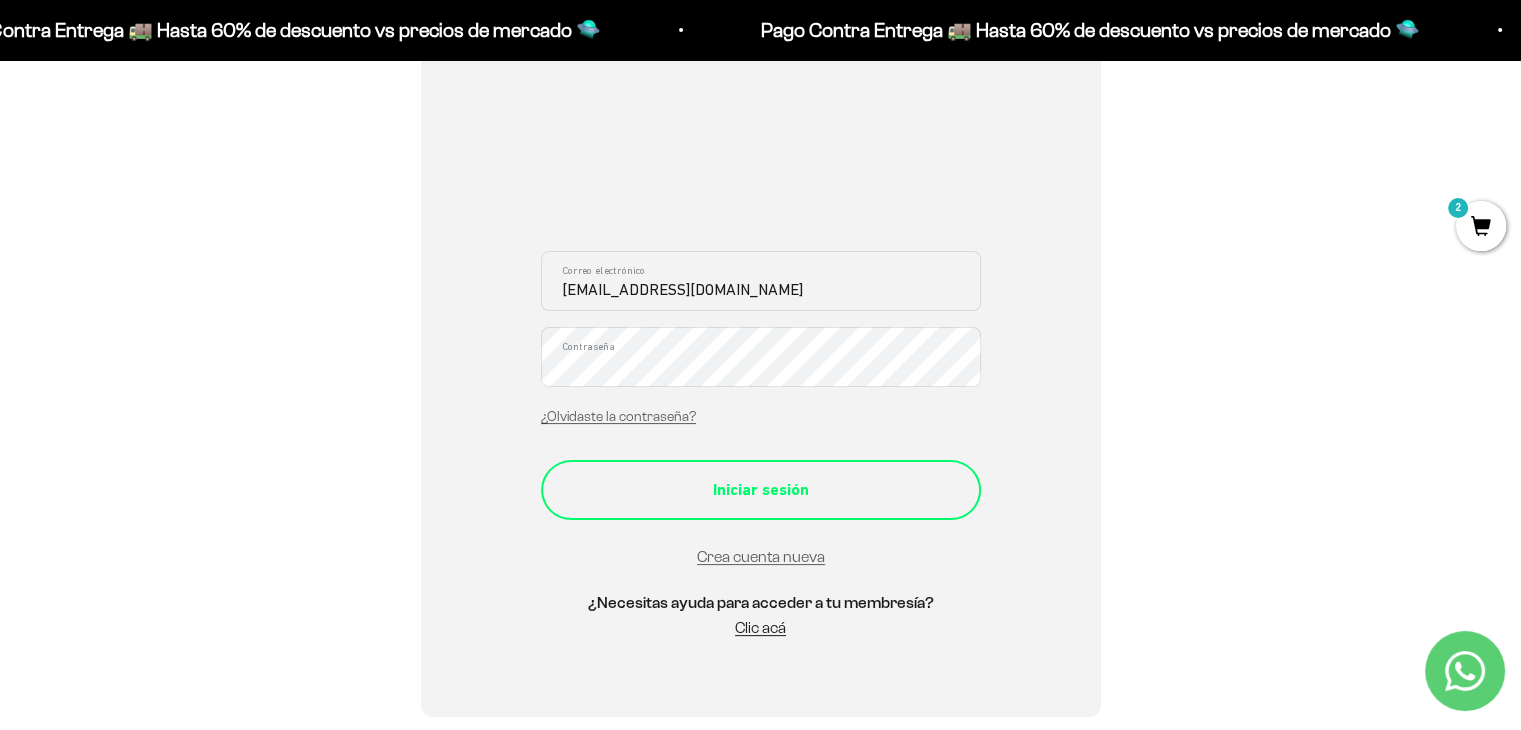 click on "Iniciar sesión" at bounding box center [761, 490] 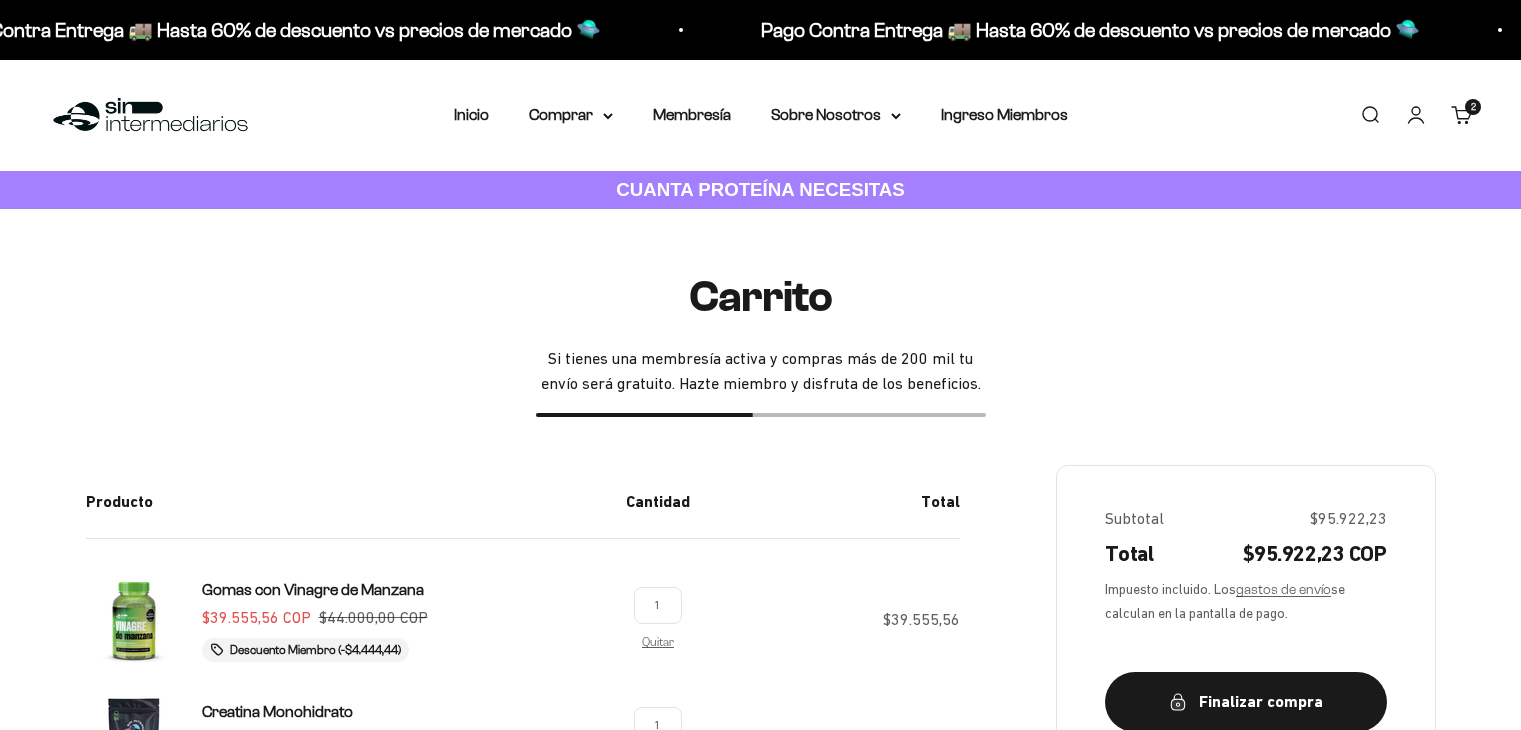 scroll, scrollTop: 0, scrollLeft: 0, axis: both 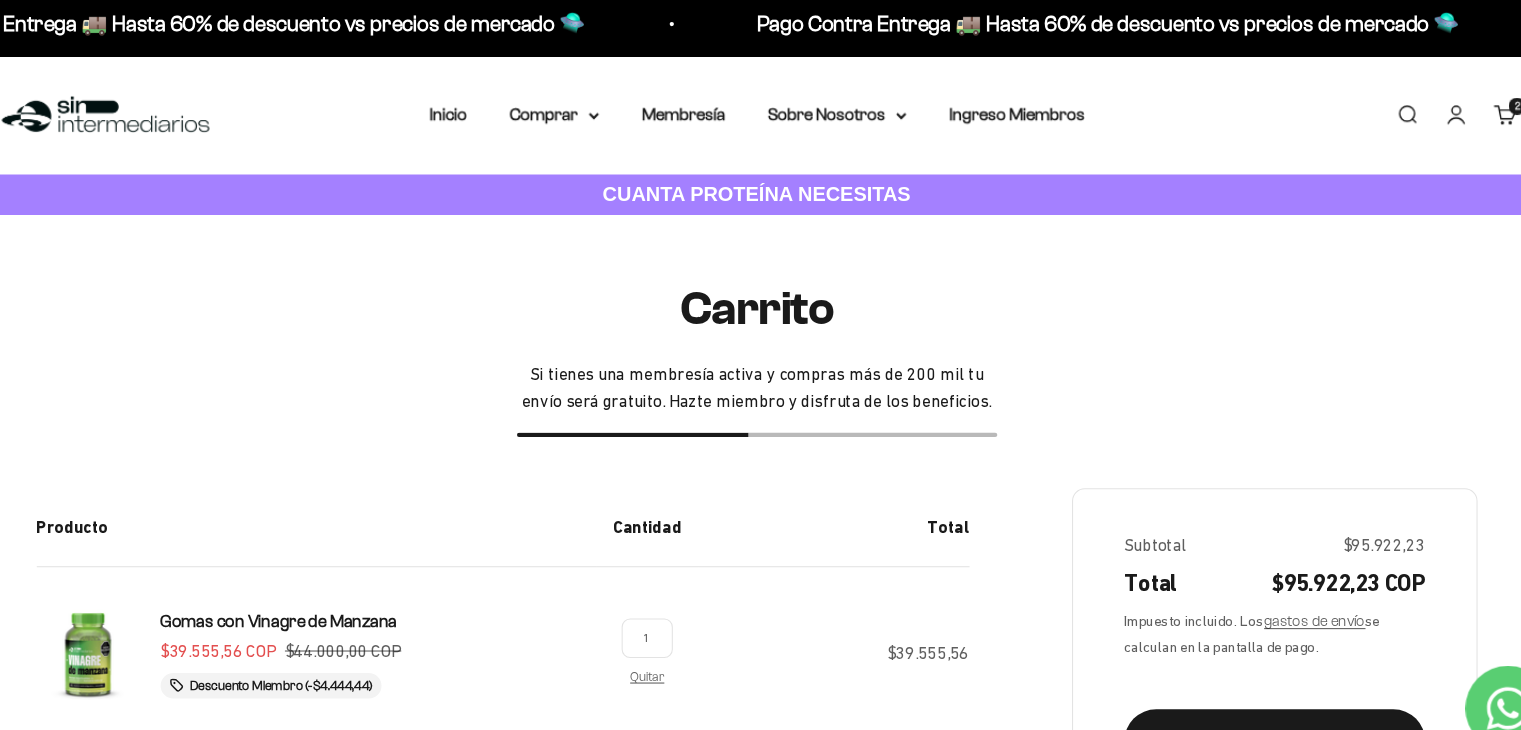 click on "Inicio
Comprar
Proteínas
Ver Todos
Whey
Iso
Vegan" at bounding box center [761, 115] 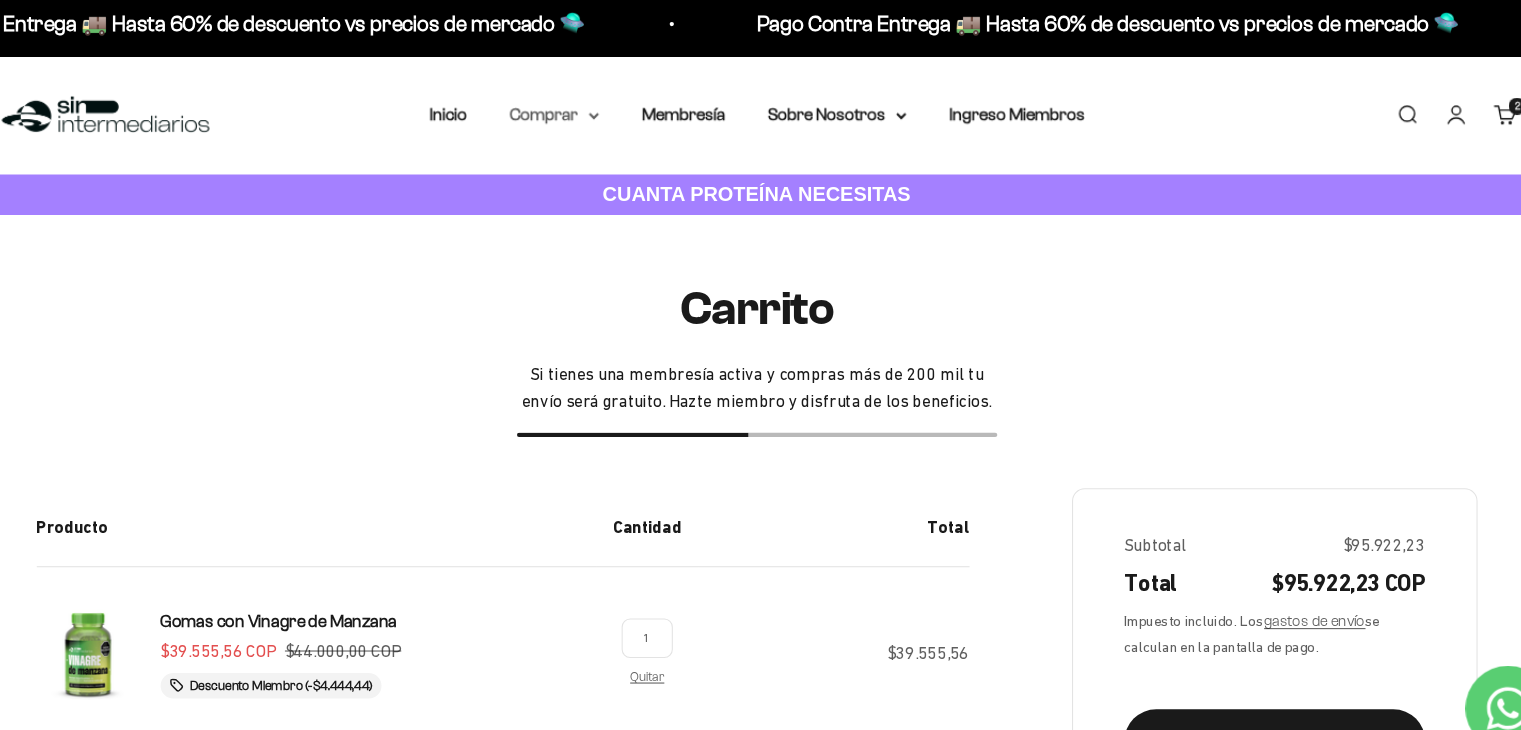 click 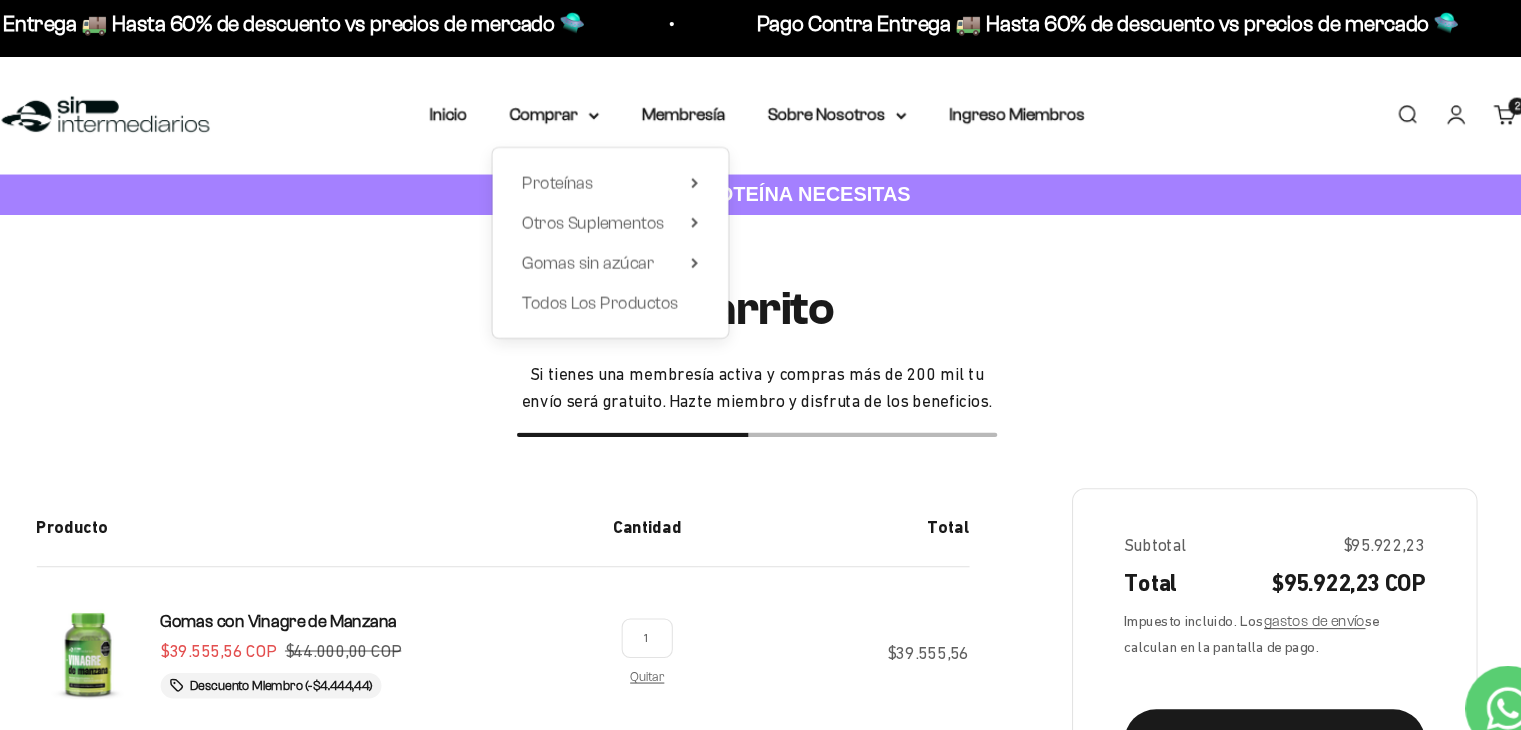 click on "Proteínas
Ver Todos
Whey
Iso
Vegan
Shaker" at bounding box center (623, 235) 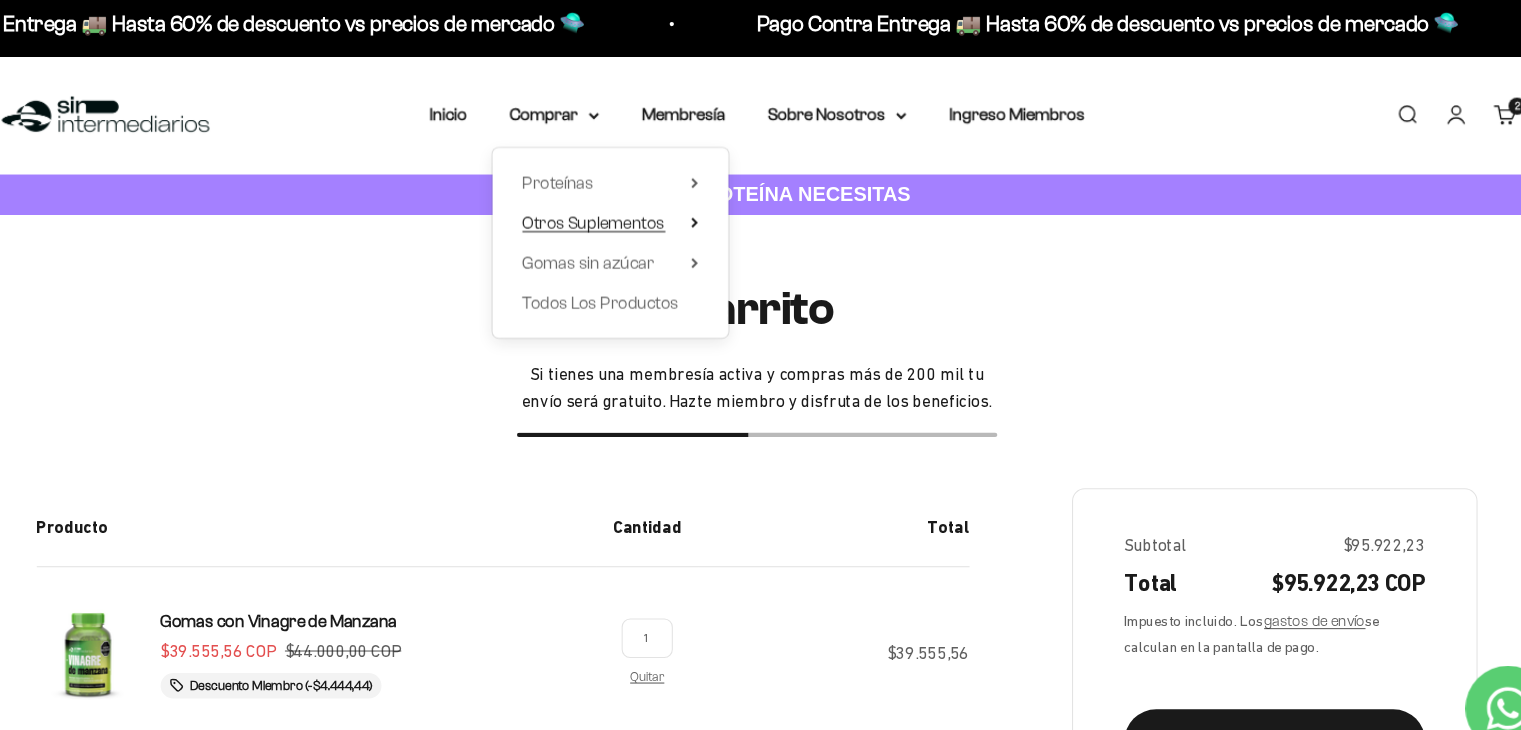click 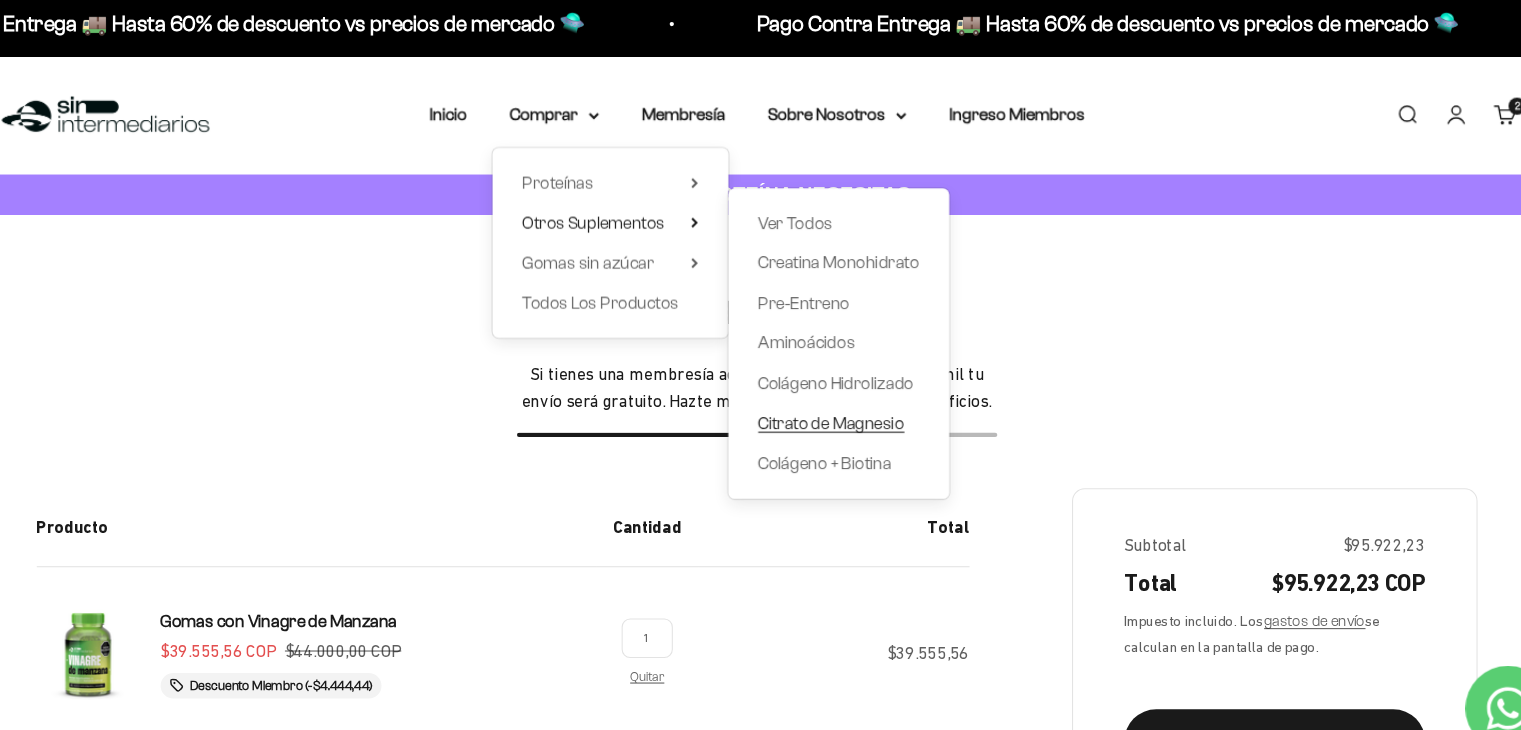 click on "Citrato de Magnesio" at bounding box center (830, 404) 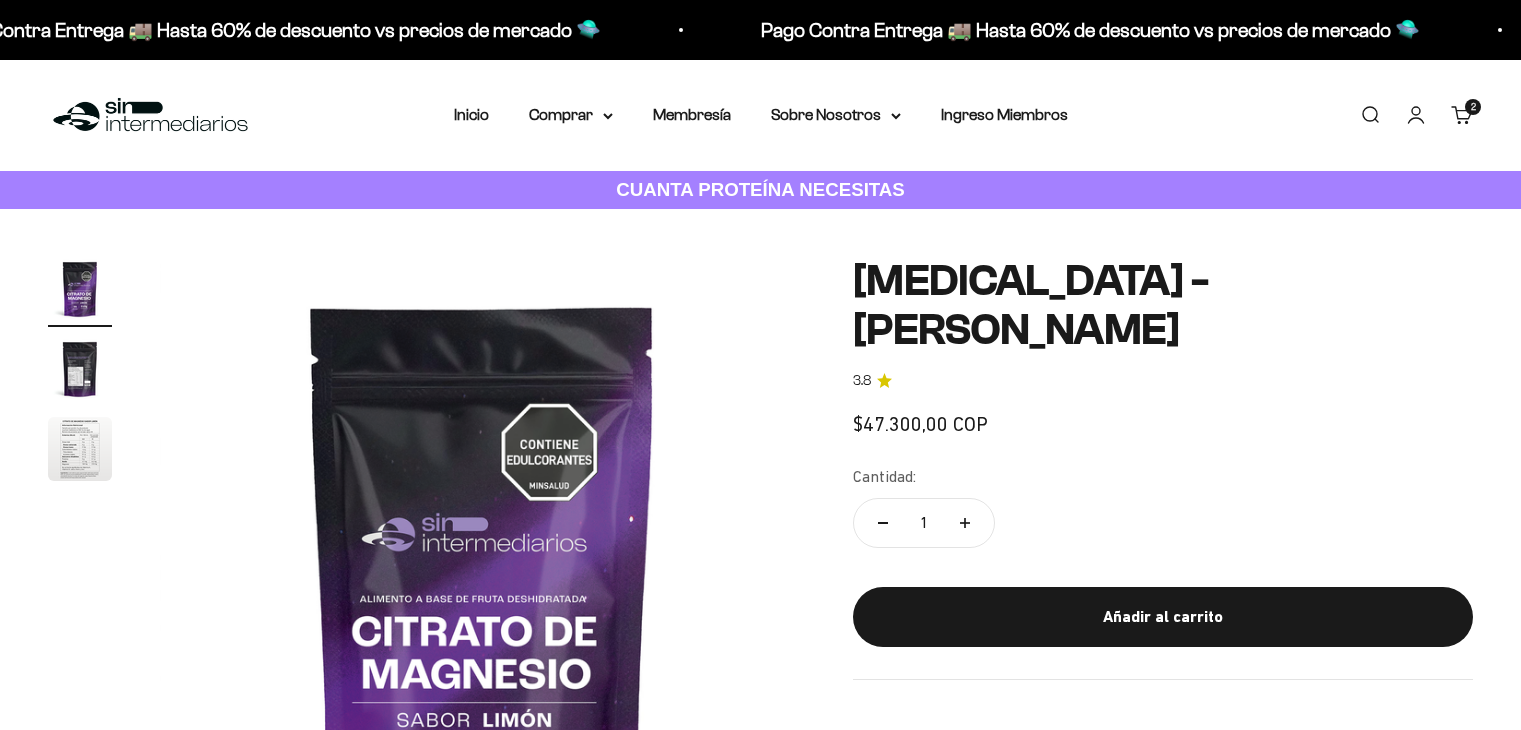 scroll, scrollTop: 0, scrollLeft: 0, axis: both 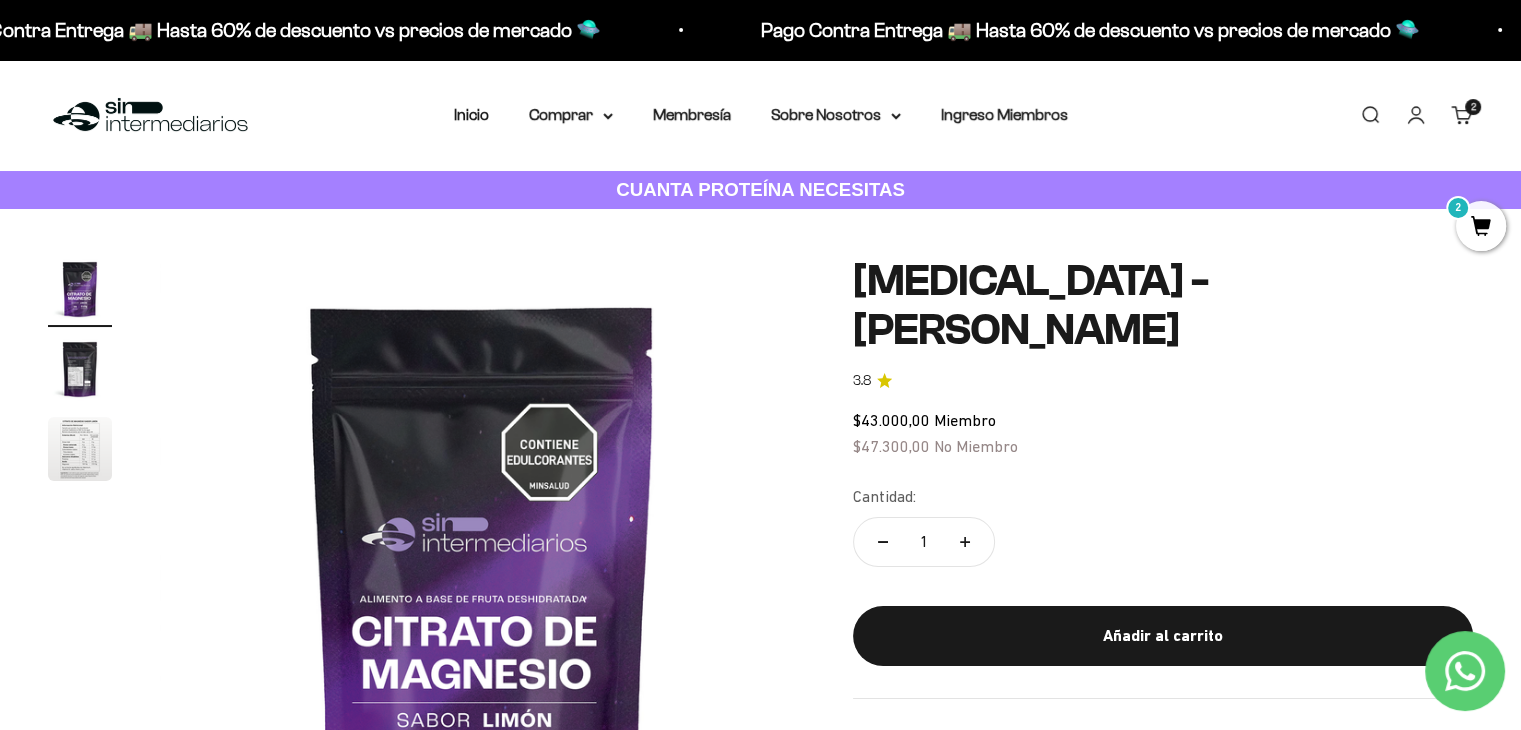 drag, startPoint x: 1535, startPoint y: 53, endPoint x: 1533, endPoint y: 16, distance: 37.054016 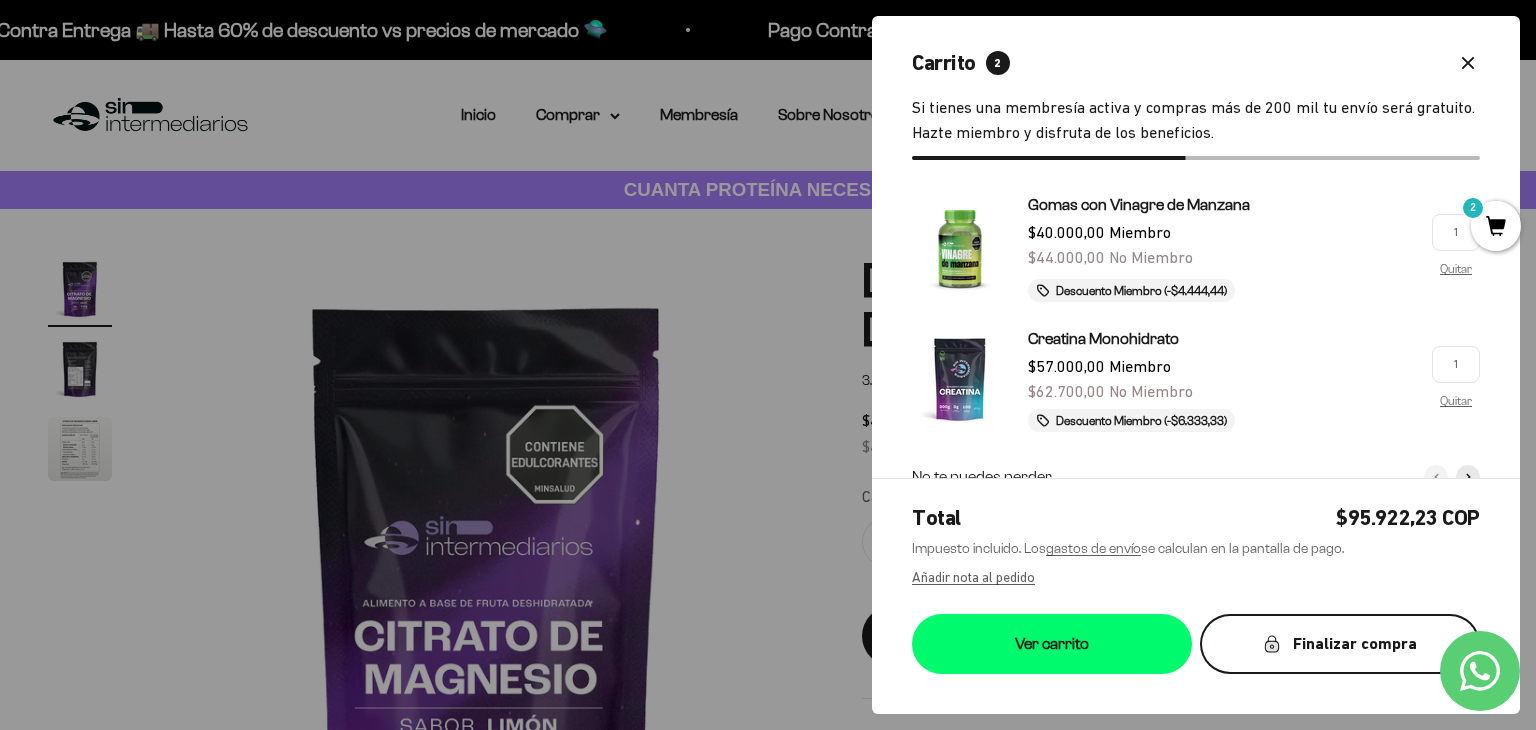 click 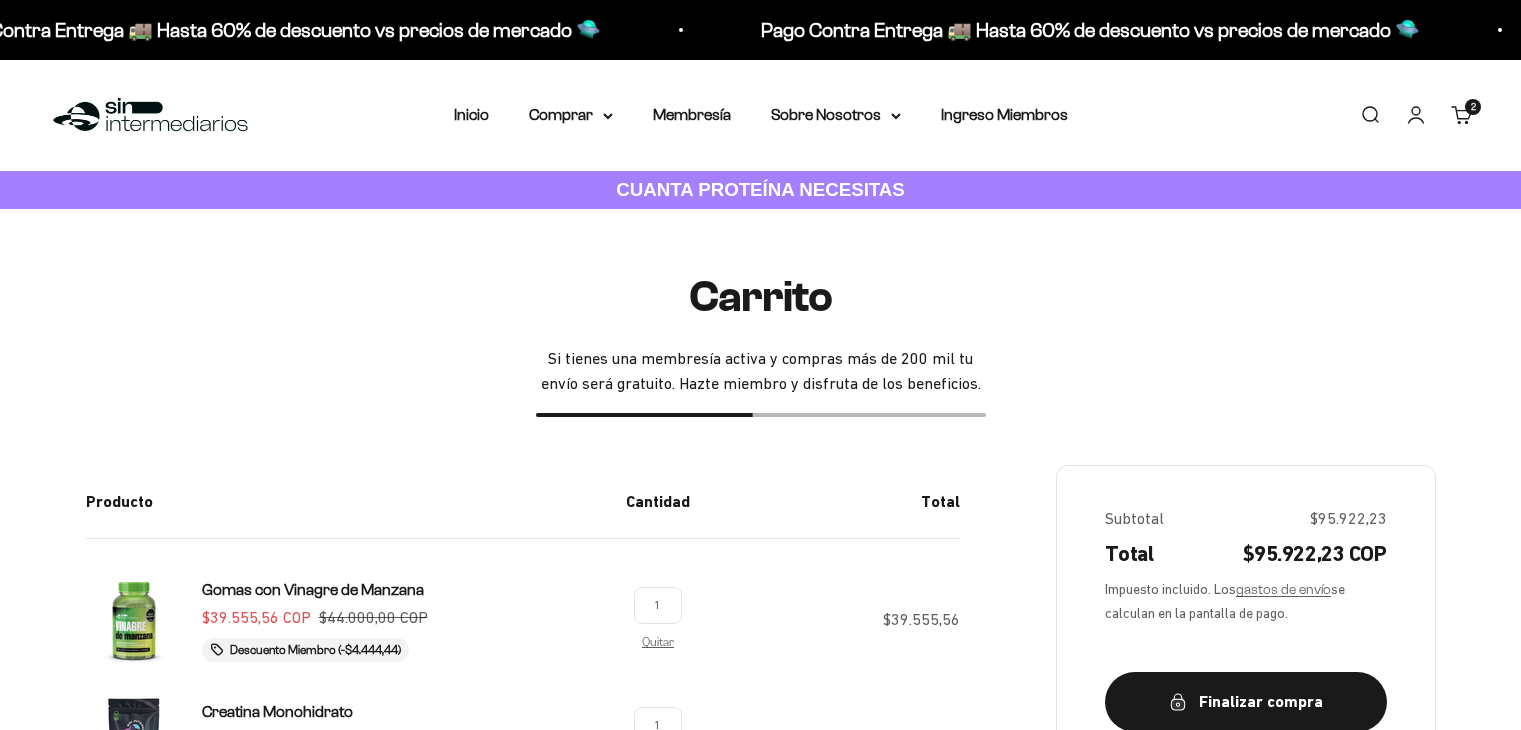 scroll, scrollTop: 0, scrollLeft: 0, axis: both 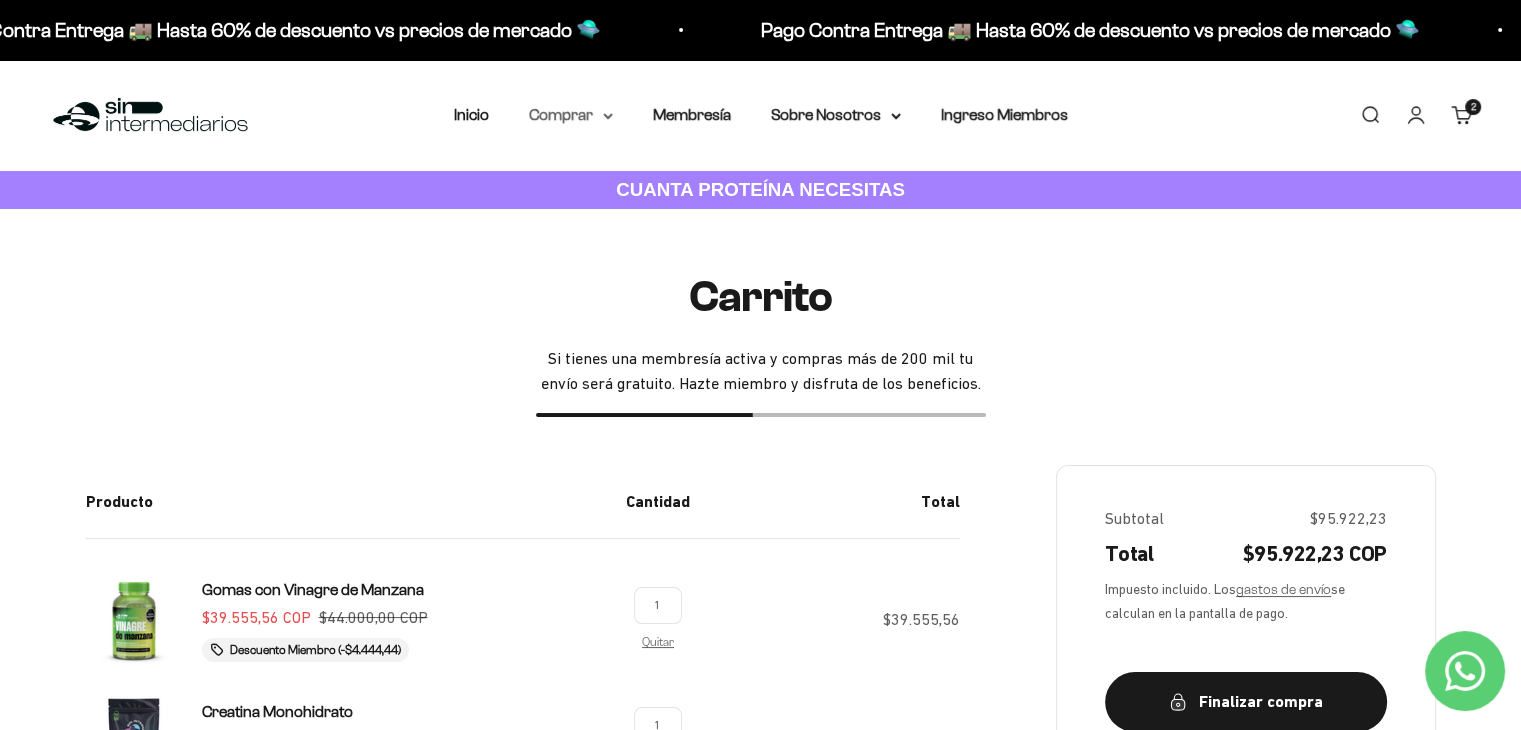 click on "Comprar" at bounding box center [571, 115] 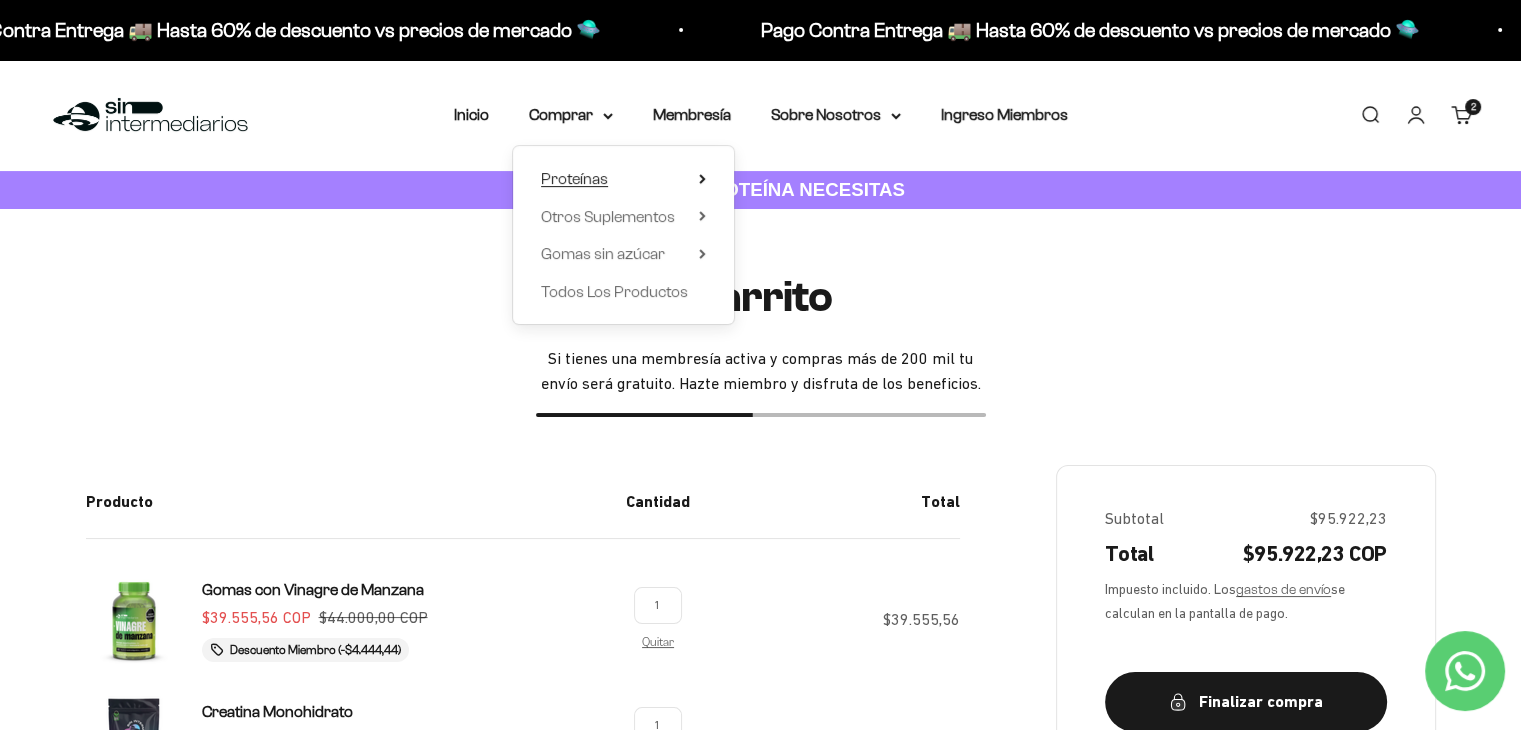 click on "Proteínas" at bounding box center (574, 178) 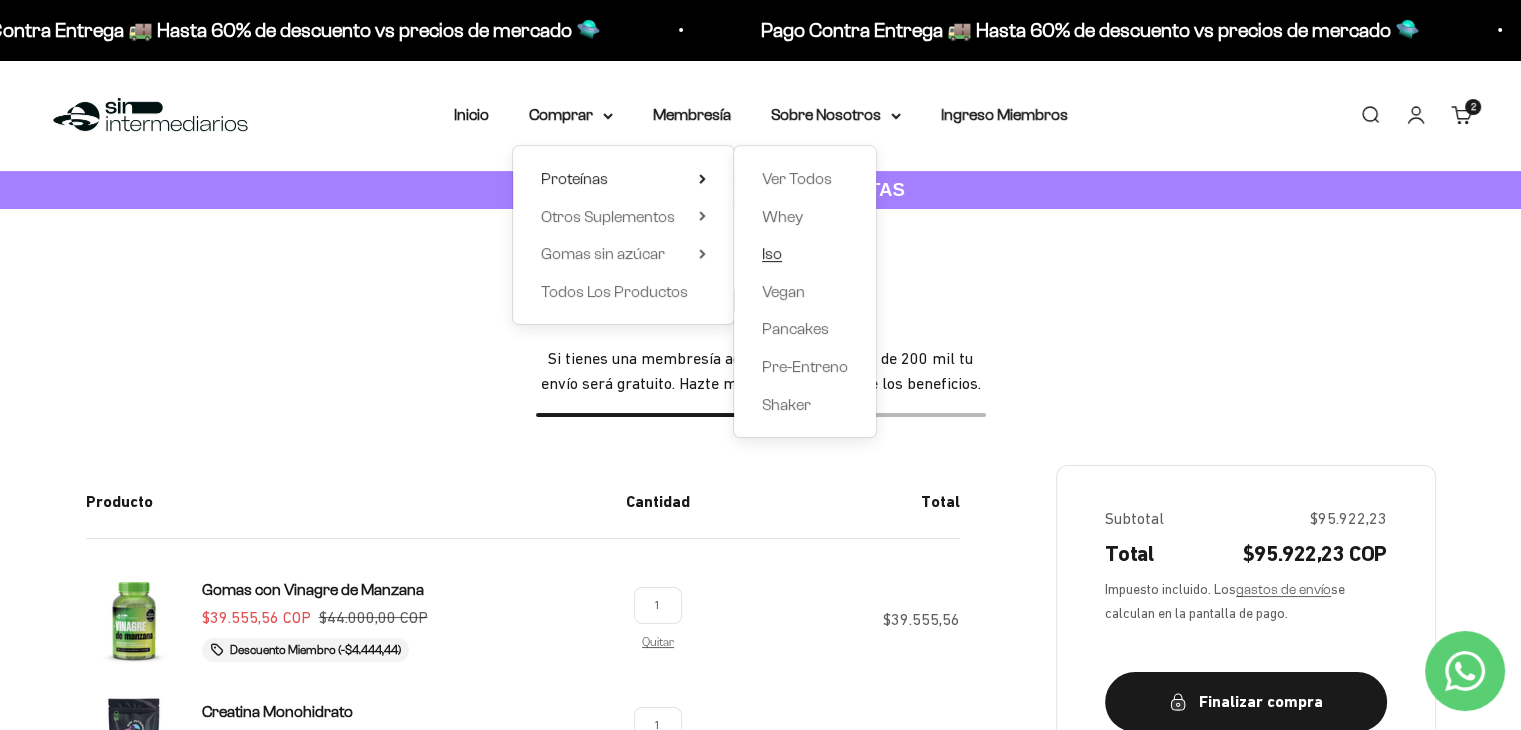 click on "Iso" at bounding box center (805, 254) 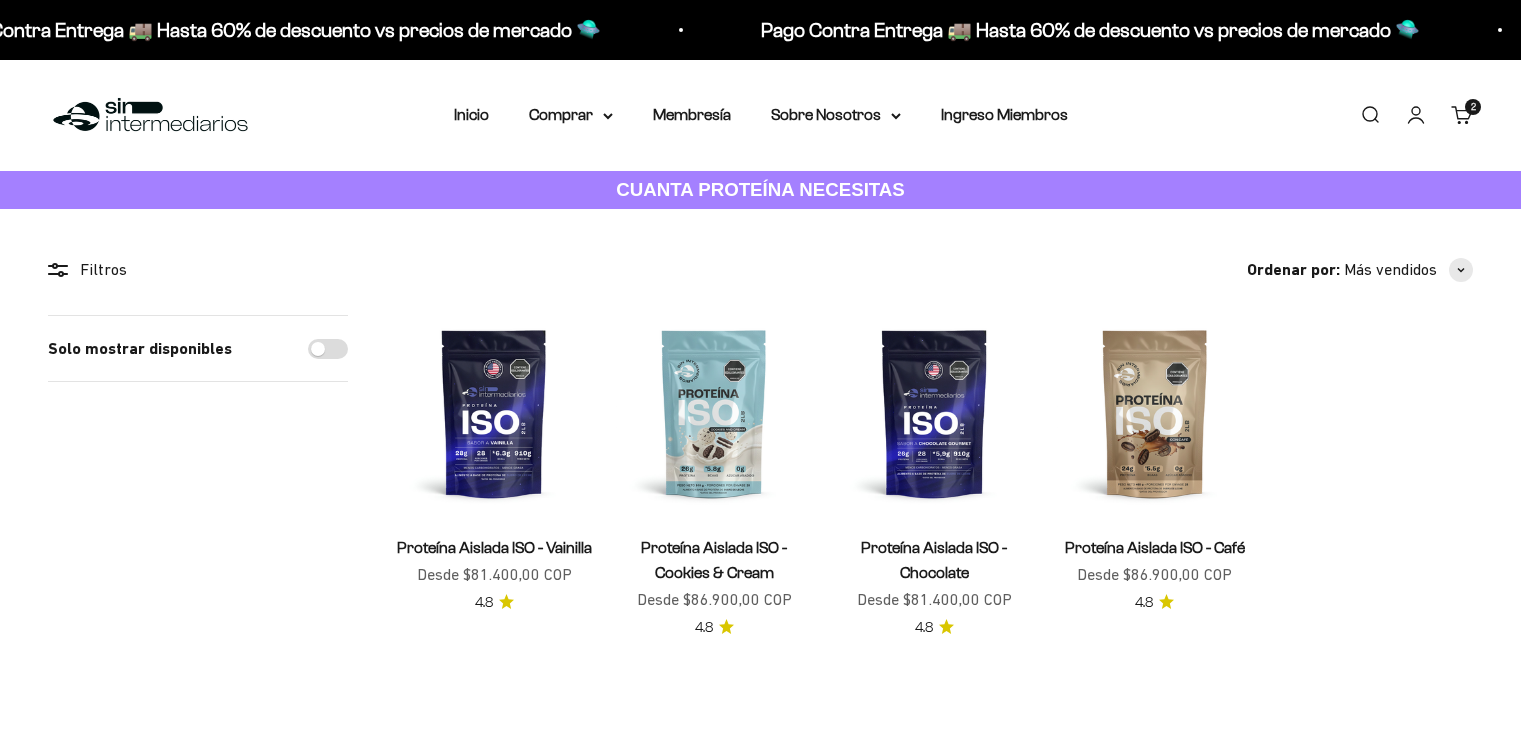 scroll, scrollTop: 0, scrollLeft: 0, axis: both 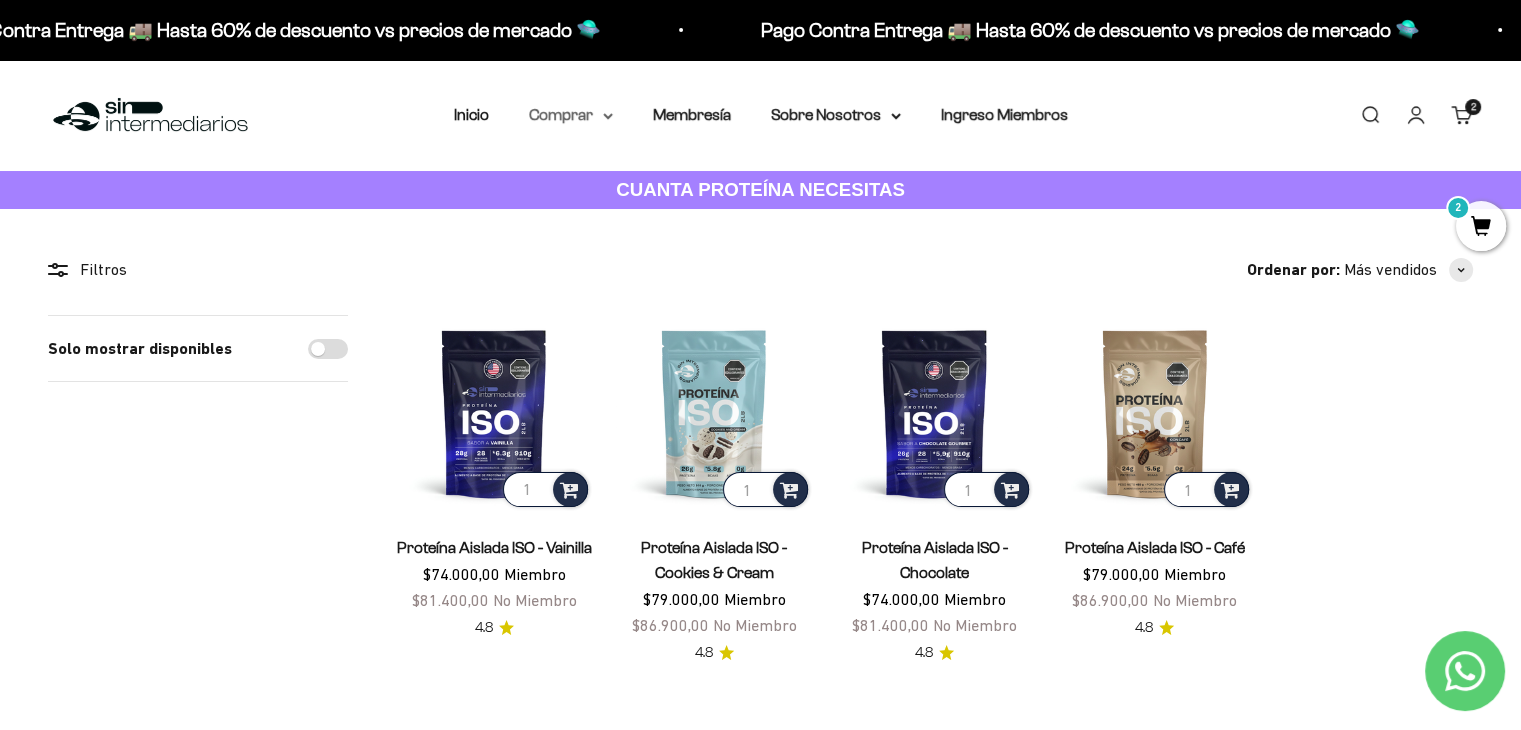 click 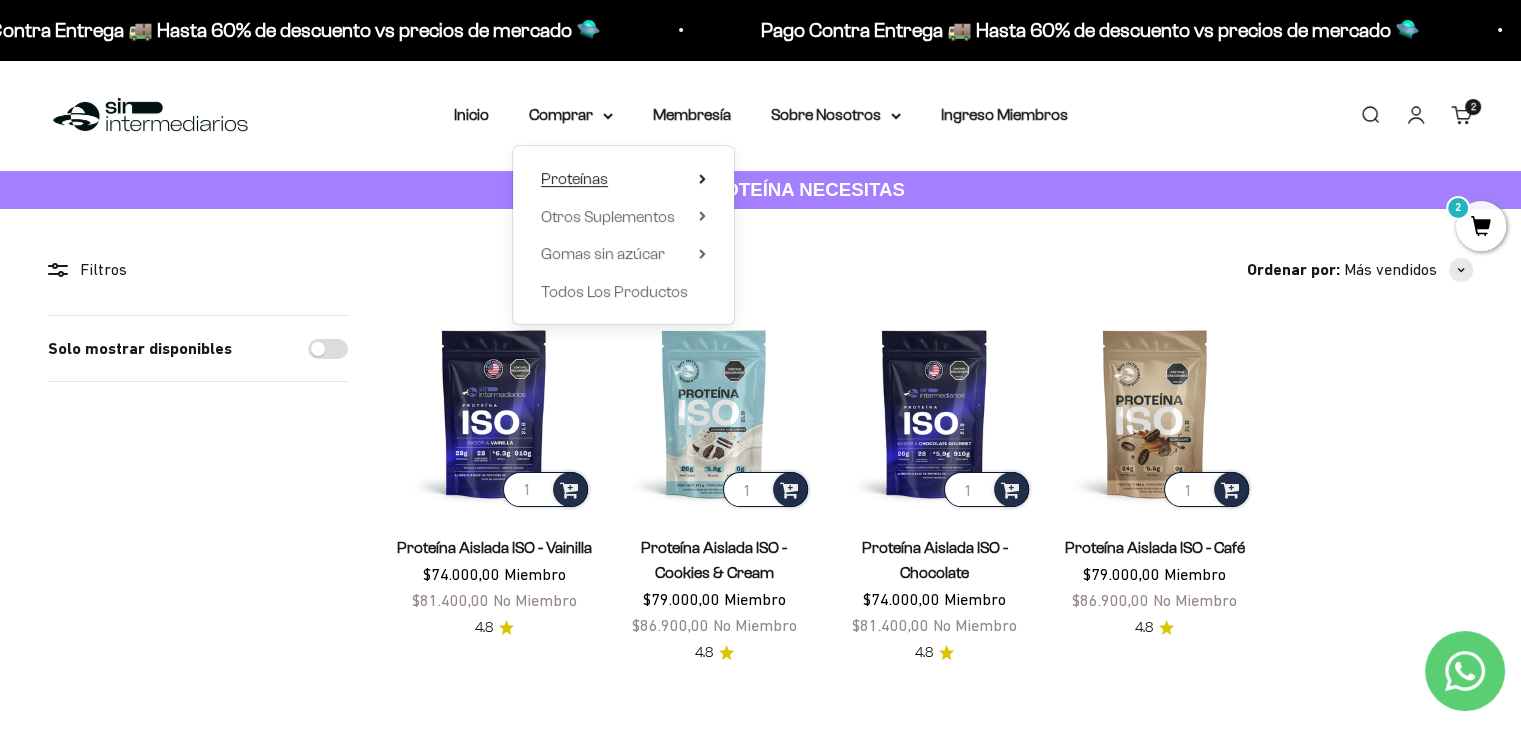 click 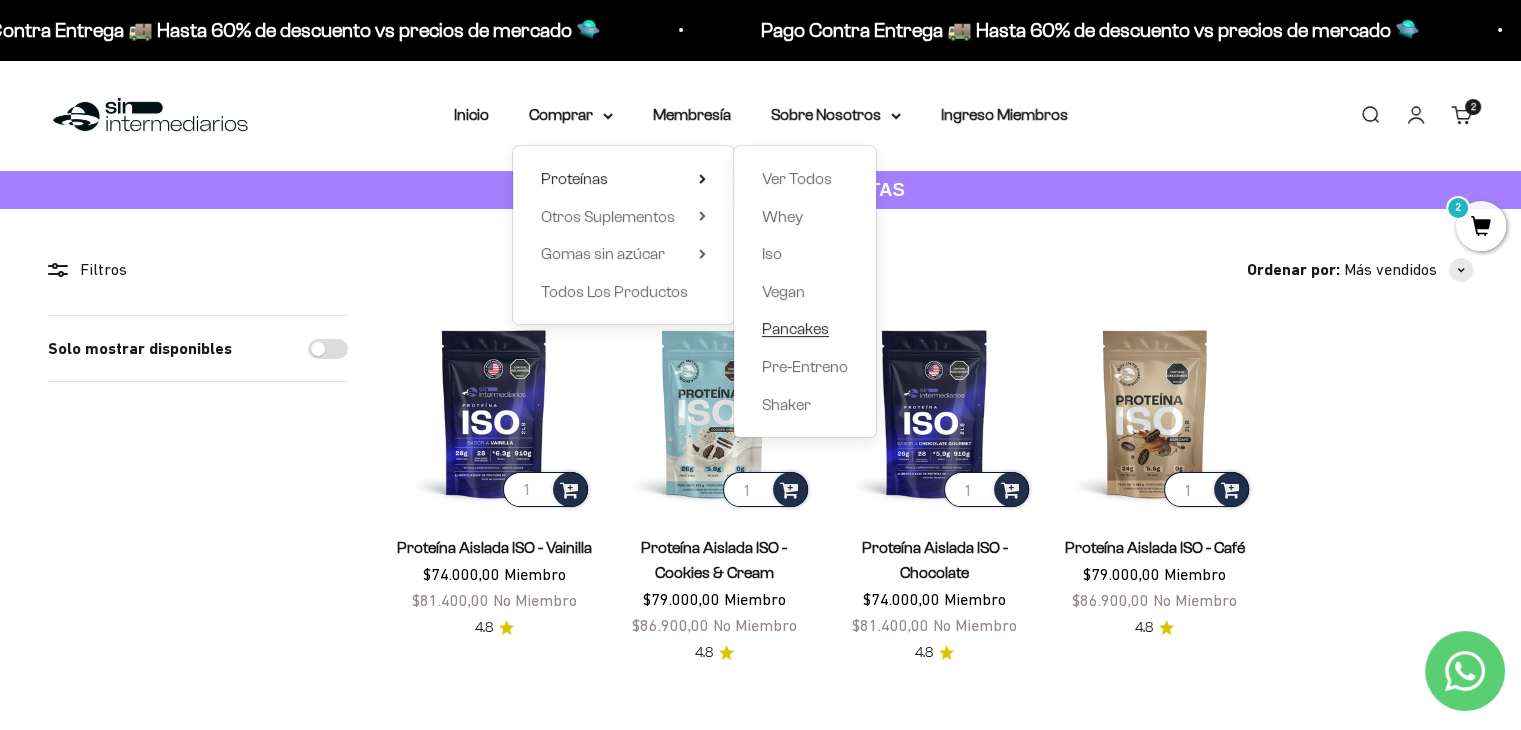 click on "Pancakes" at bounding box center (795, 328) 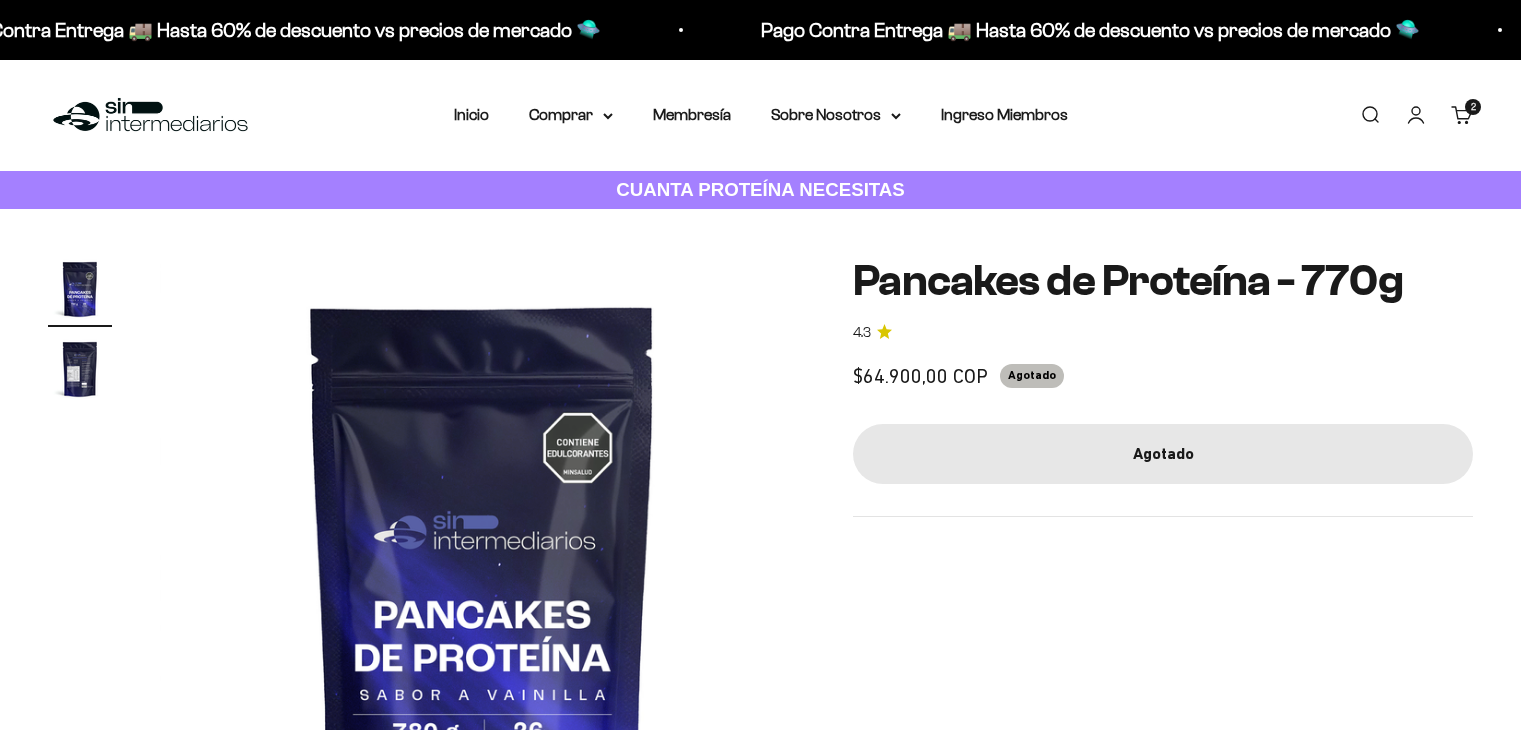 scroll, scrollTop: 0, scrollLeft: 0, axis: both 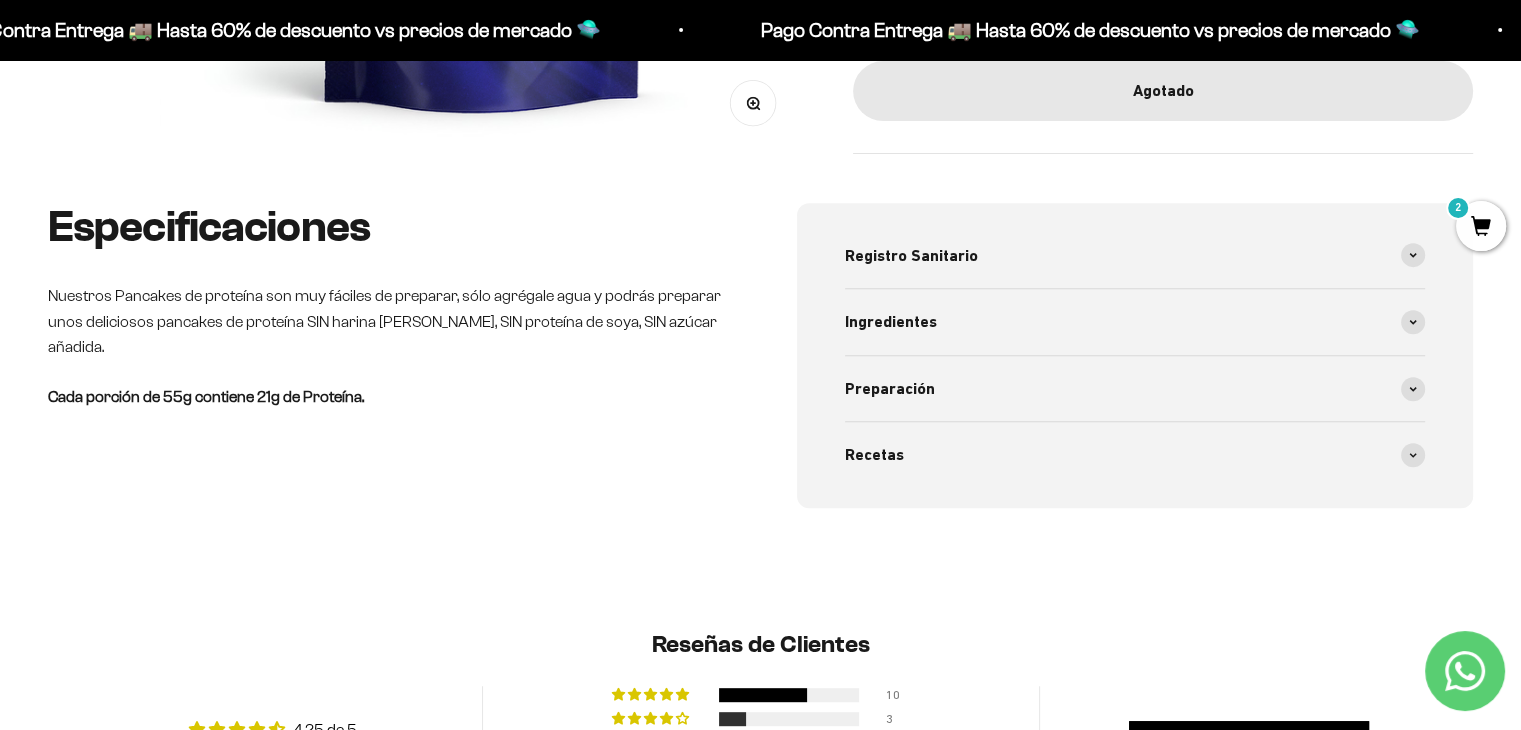 click on "Cada porción de 55g contiene 21g de Proteína." at bounding box center [206, 396] 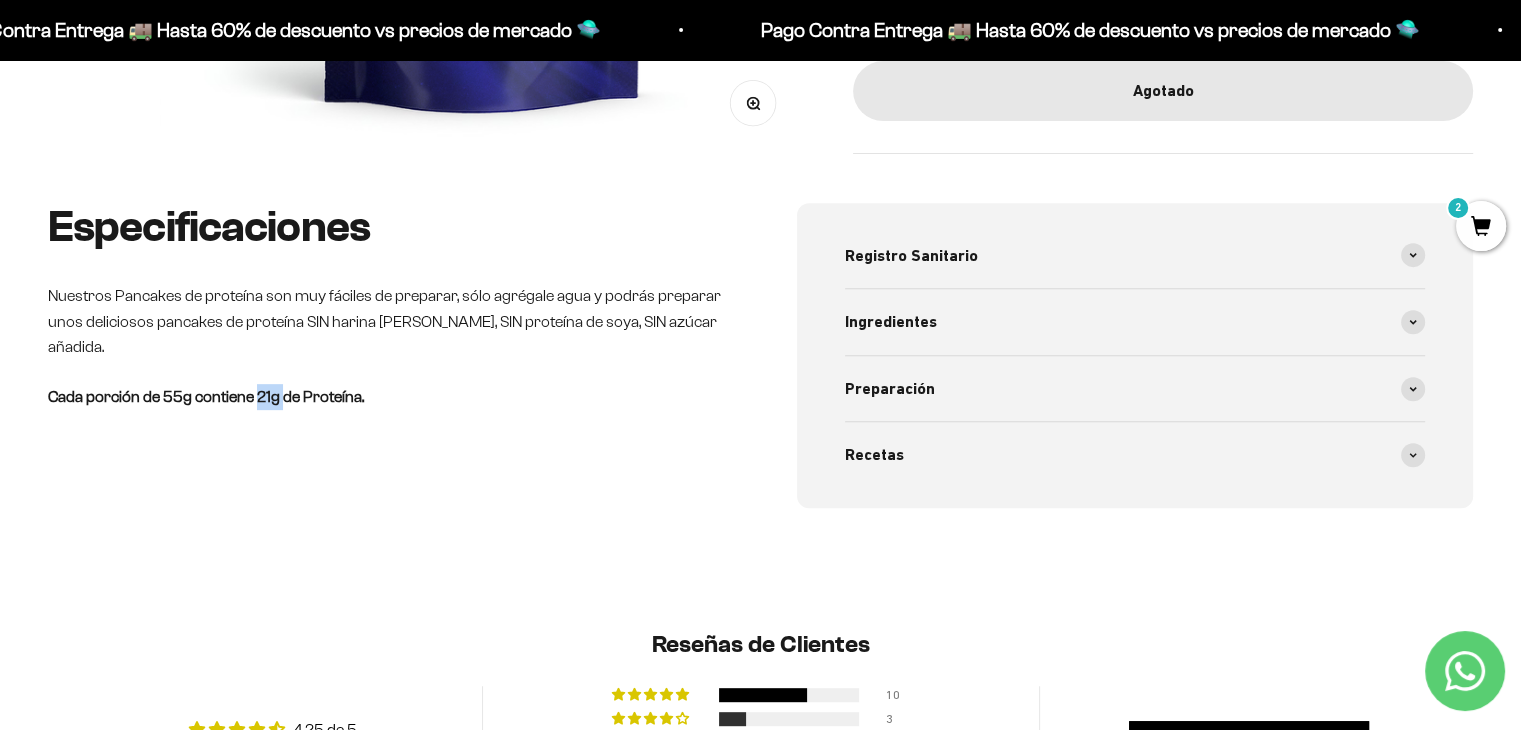 click on "Cada porción de 55g contiene 21g de Proteína." at bounding box center [206, 396] 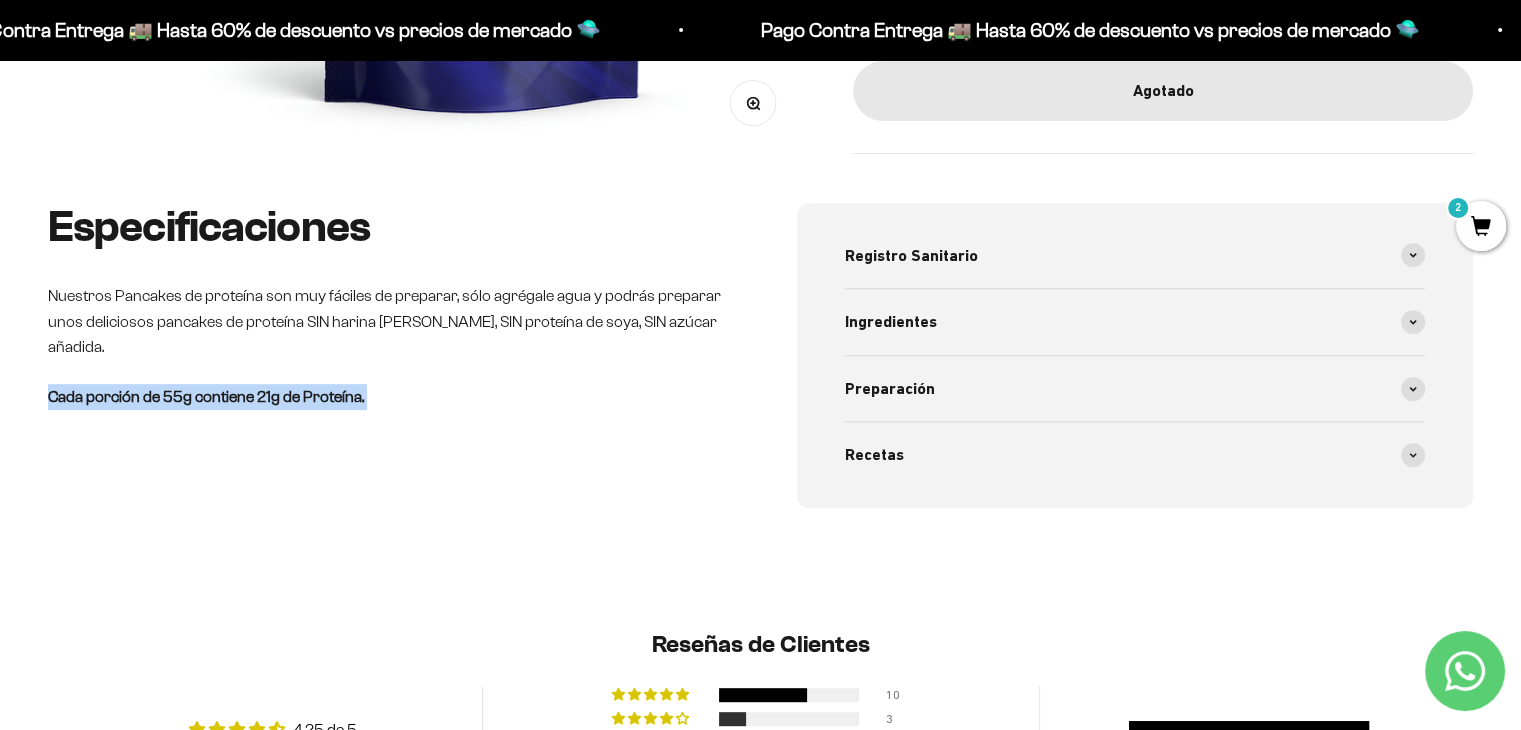 click on "Cada porción de 55g contiene 21g de Proteína." at bounding box center (206, 396) 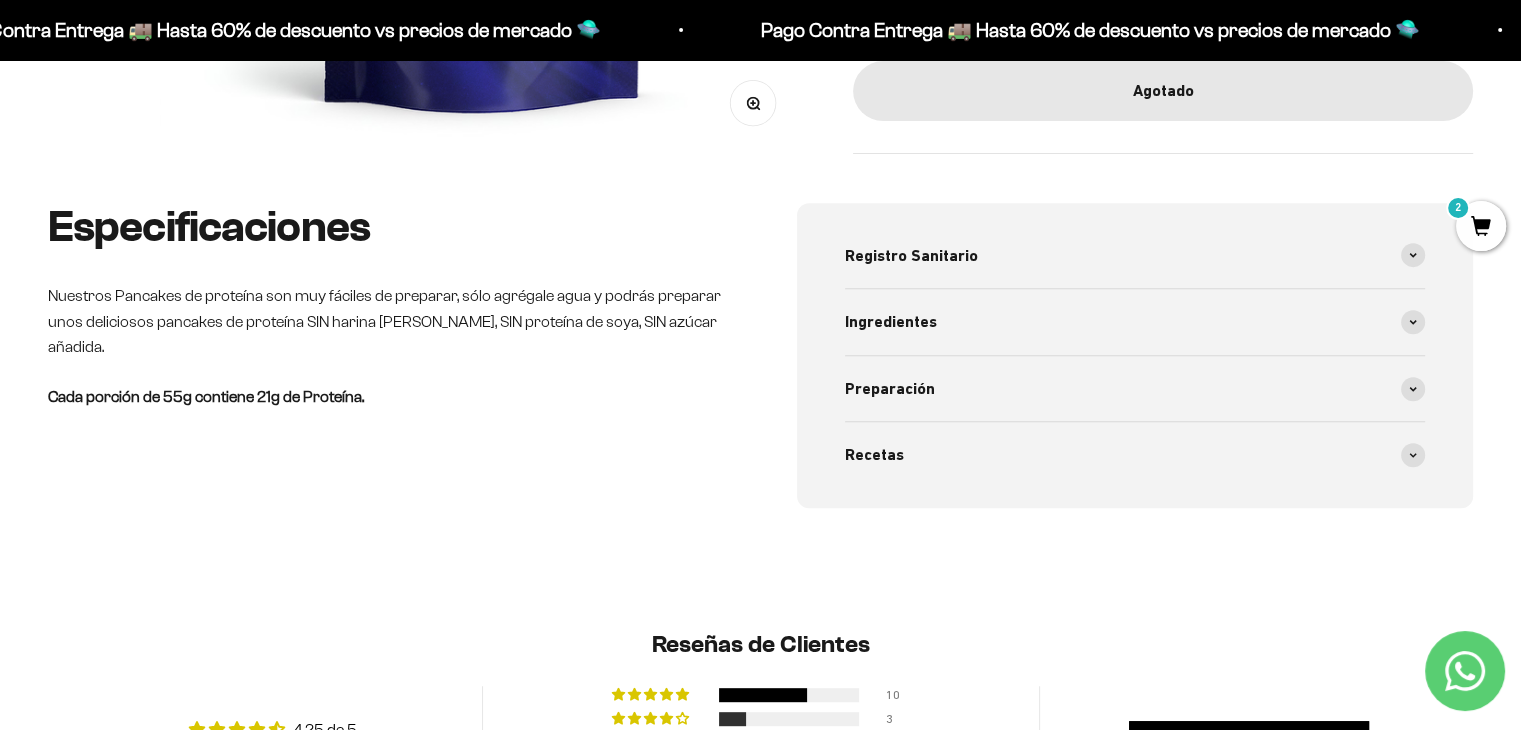 click on "Nuestros Pancakes de proteína son muy fáciles de preparar, sólo agrégale agua y podrás preparar unos deliciosos pancakes de proteína SIN  harina de trigo, SIN proteína de soya, SIN azúcar añadida." at bounding box center [386, 321] 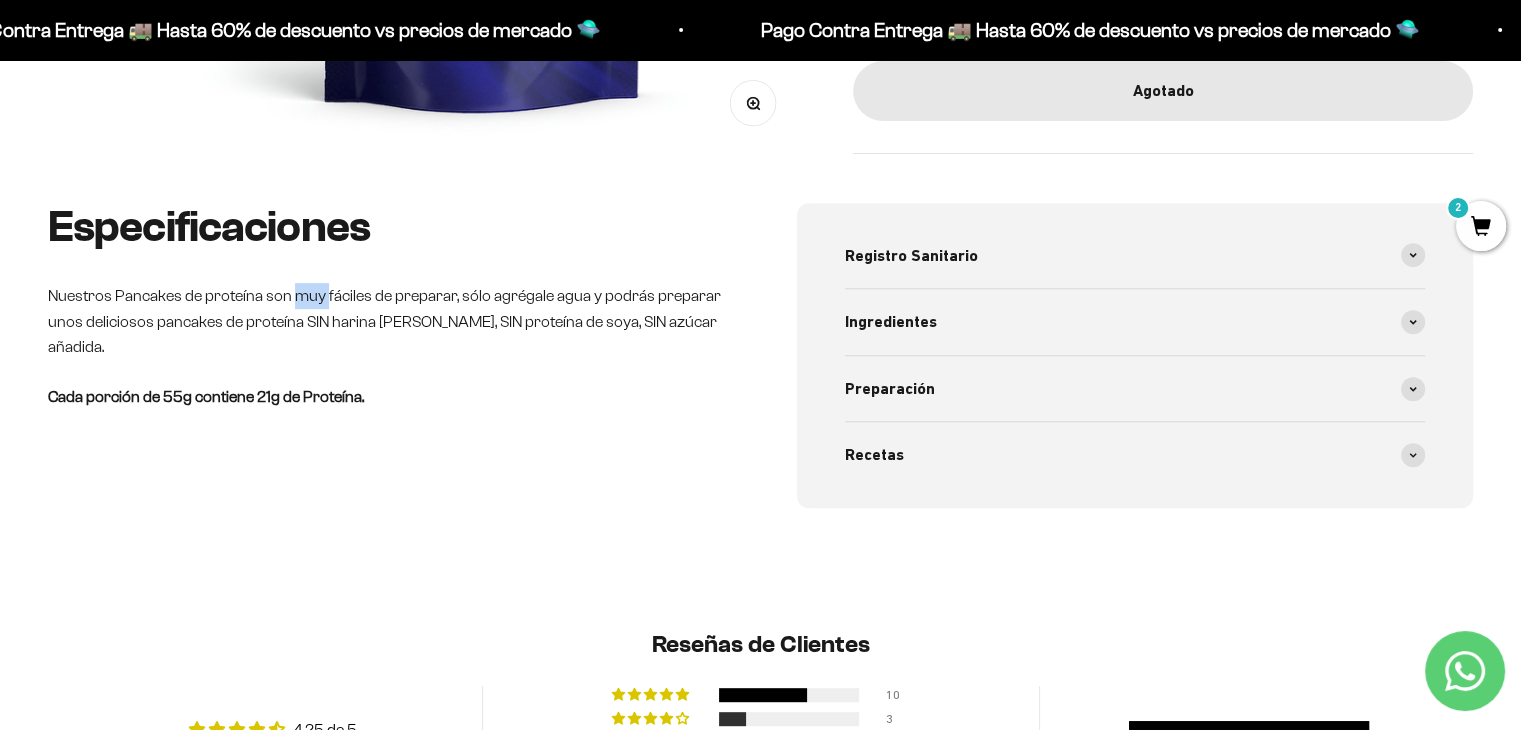click on "Nuestros Pancakes de proteína son muy fáciles de preparar, sólo agrégale agua y podrás preparar unos deliciosos pancakes de proteína SIN  harina de trigo, SIN proteína de soya, SIN azúcar añadida." at bounding box center [386, 321] 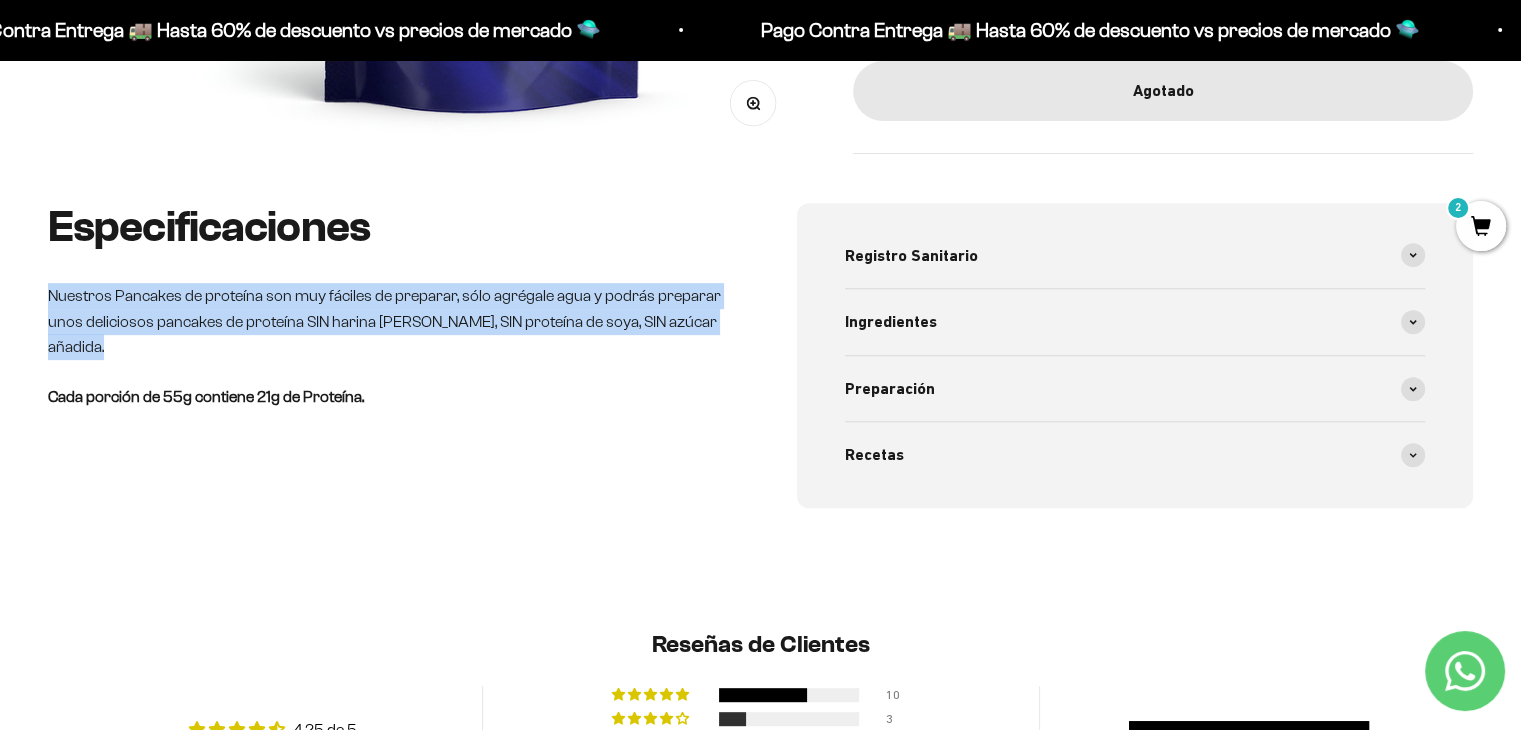 click on "Nuestros Pancakes de proteína son muy fáciles de preparar, sólo agrégale agua y podrás preparar unos deliciosos pancakes de proteína SIN  harina de trigo, SIN proteína de soya, SIN azúcar añadida." at bounding box center [386, 321] 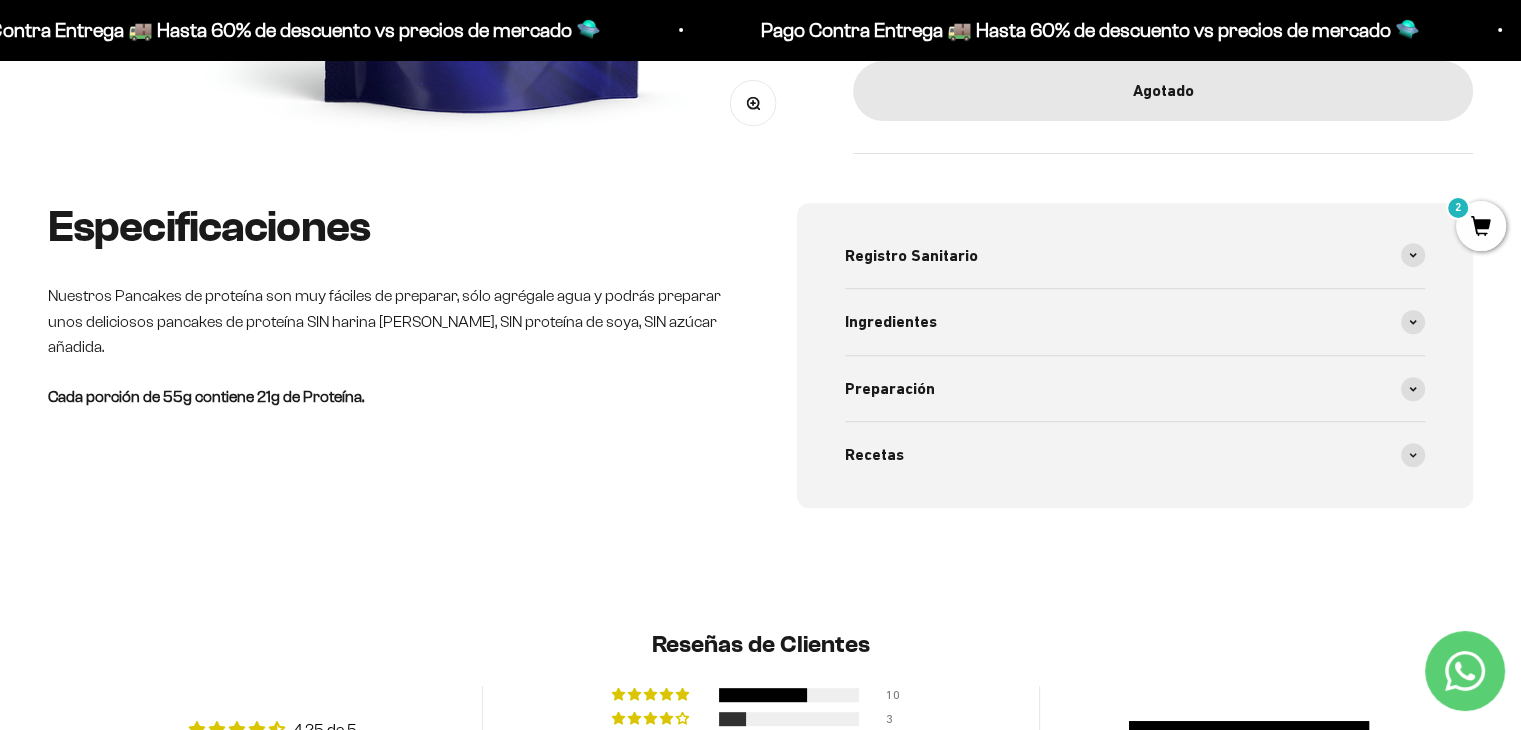 click on "Nuestros Pancakes de proteína son muy fáciles de preparar, sólo agrégale agua y podrás preparar unos deliciosos pancakes de proteína SIN  harina de trigo, SIN proteína de soya, SIN azúcar añadida." at bounding box center (386, 321) 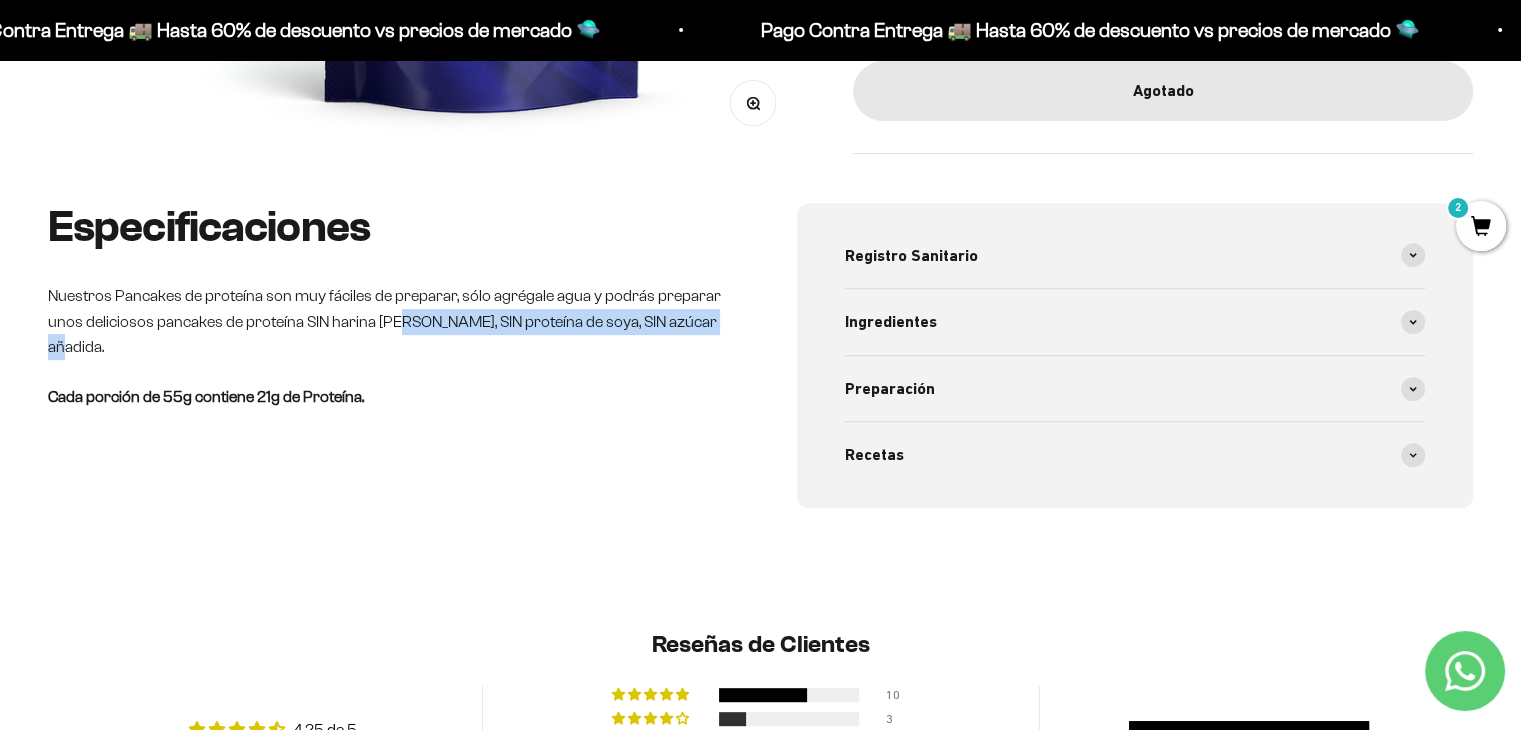 drag, startPoint x: 416, startPoint y: 315, endPoint x: 664, endPoint y: 327, distance: 248.29015 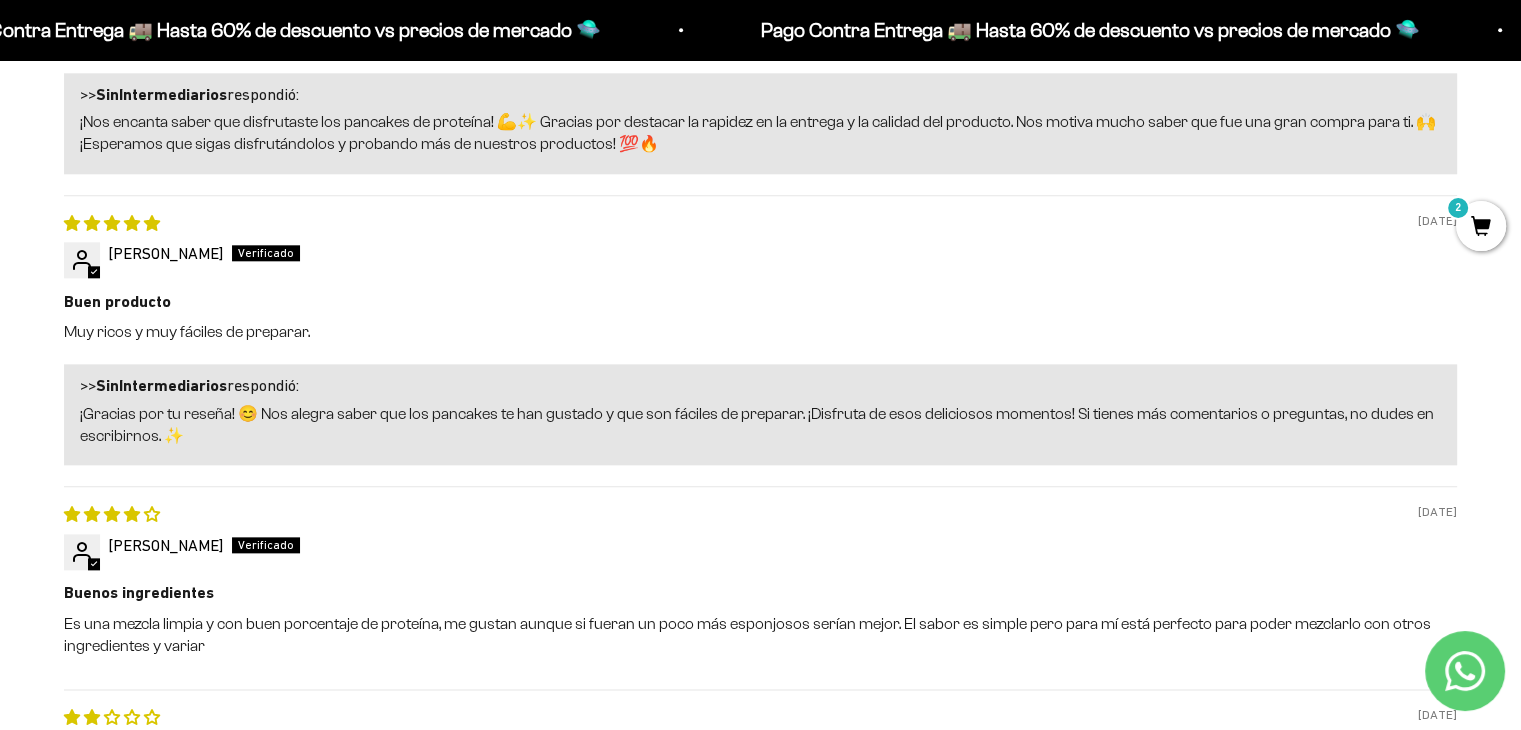 scroll, scrollTop: 2217, scrollLeft: 0, axis: vertical 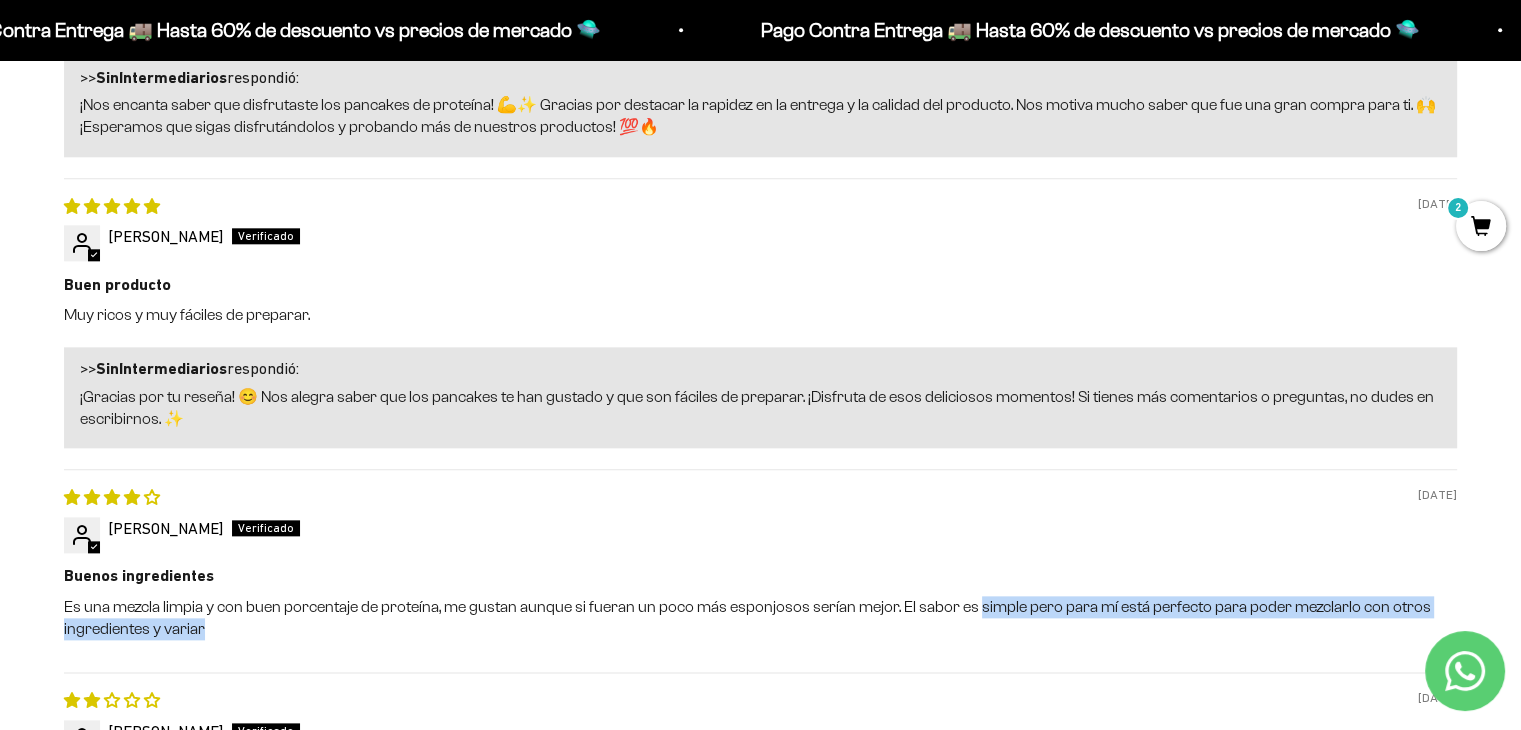 drag, startPoint x: 972, startPoint y: 609, endPoint x: 1318, endPoint y: 621, distance: 346.20804 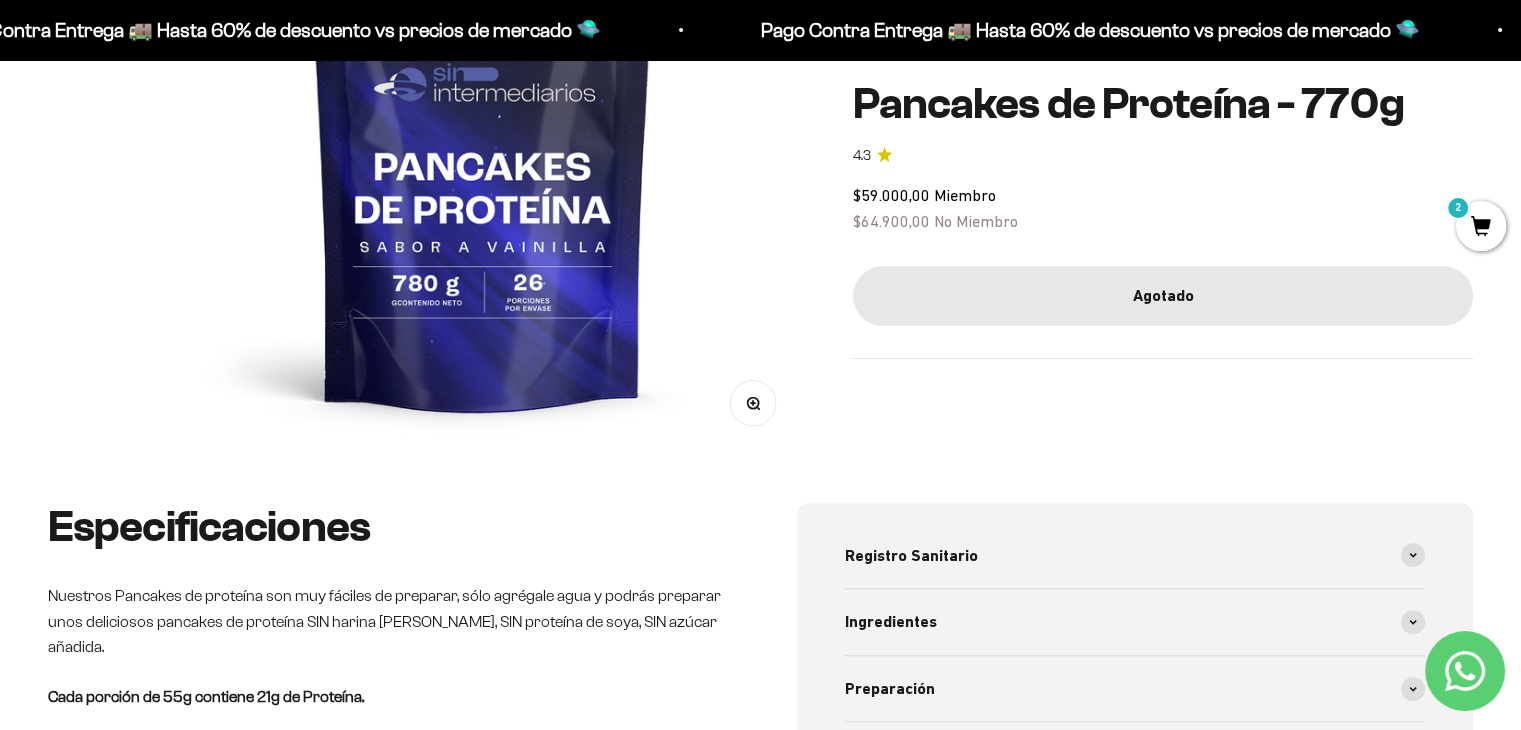 scroll, scrollTop: 0, scrollLeft: 0, axis: both 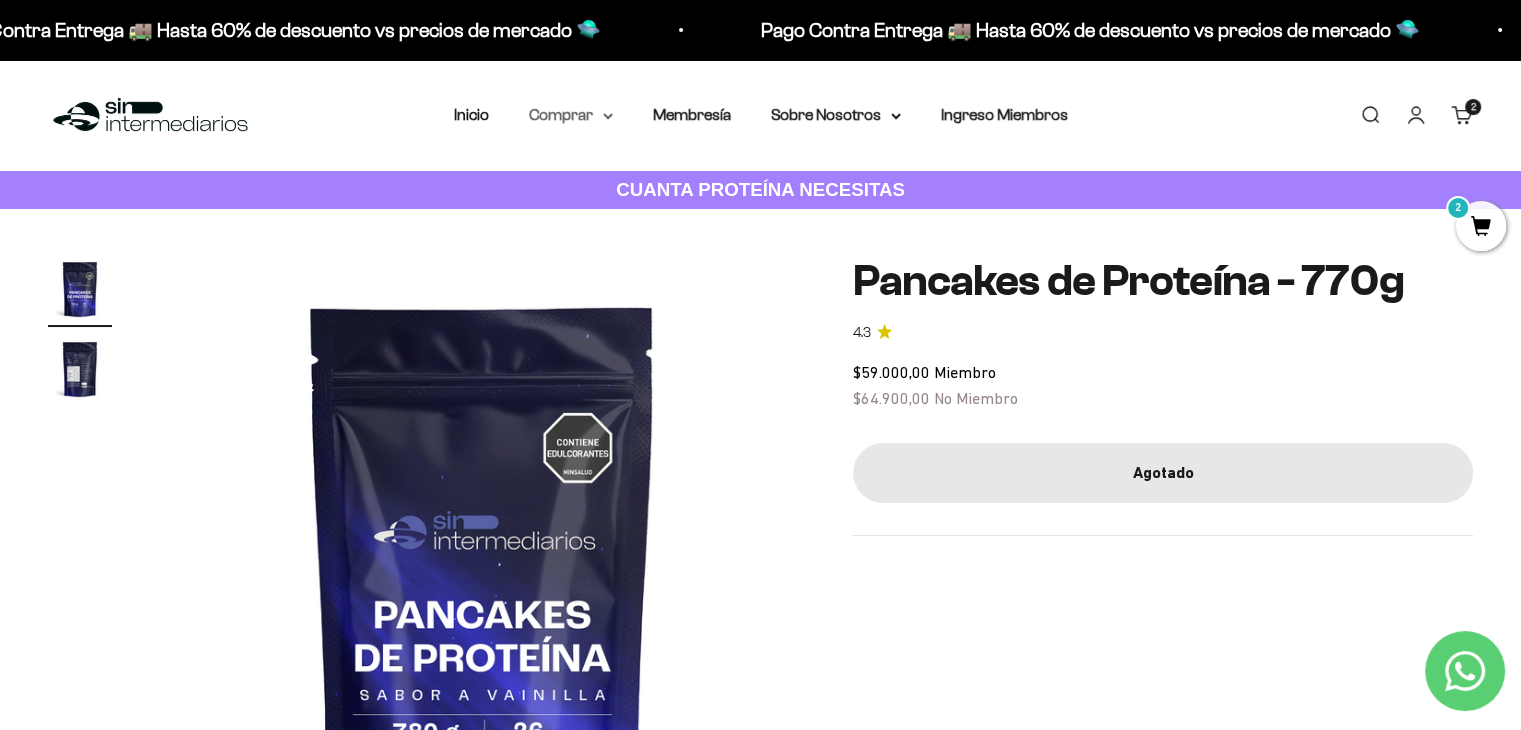 click on "Comprar" at bounding box center [571, 115] 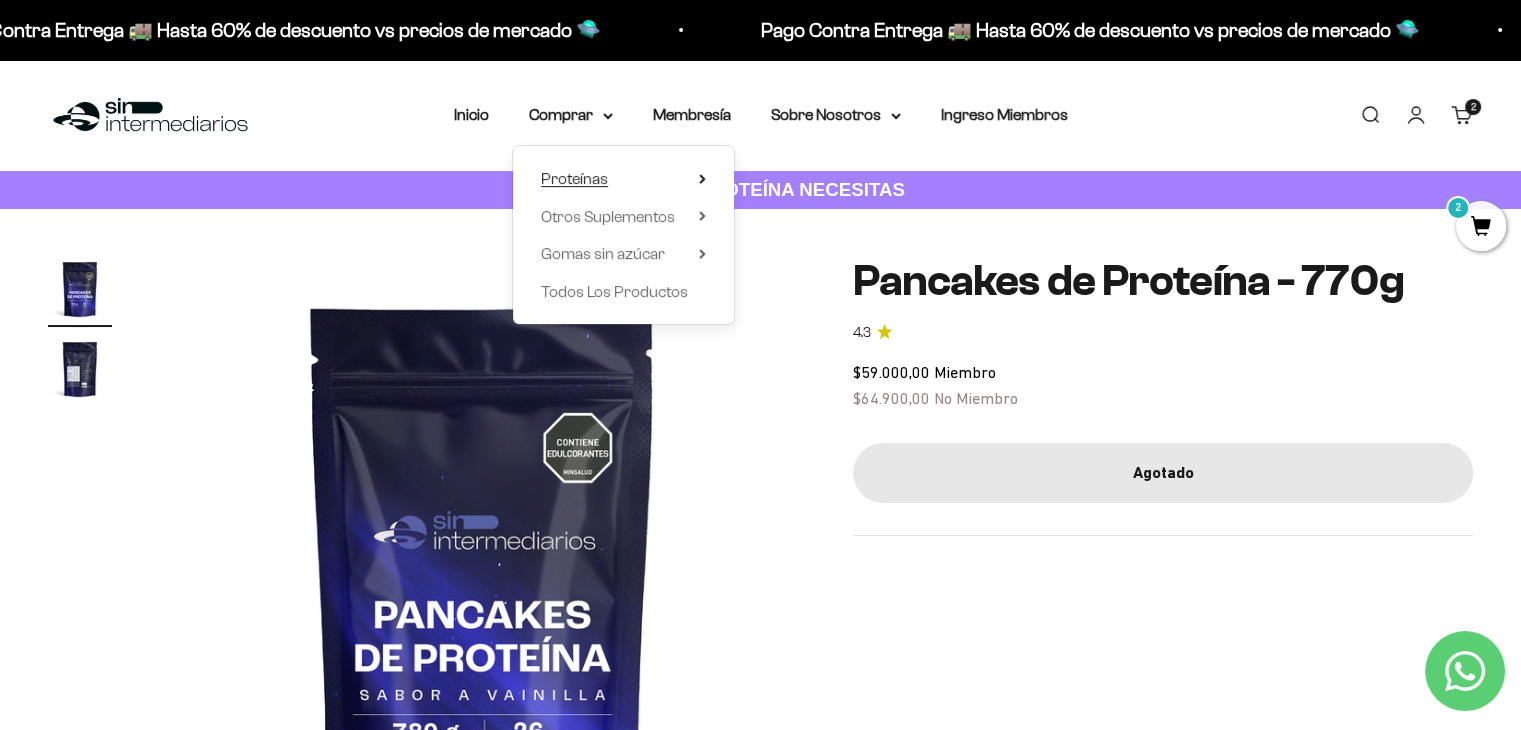 click 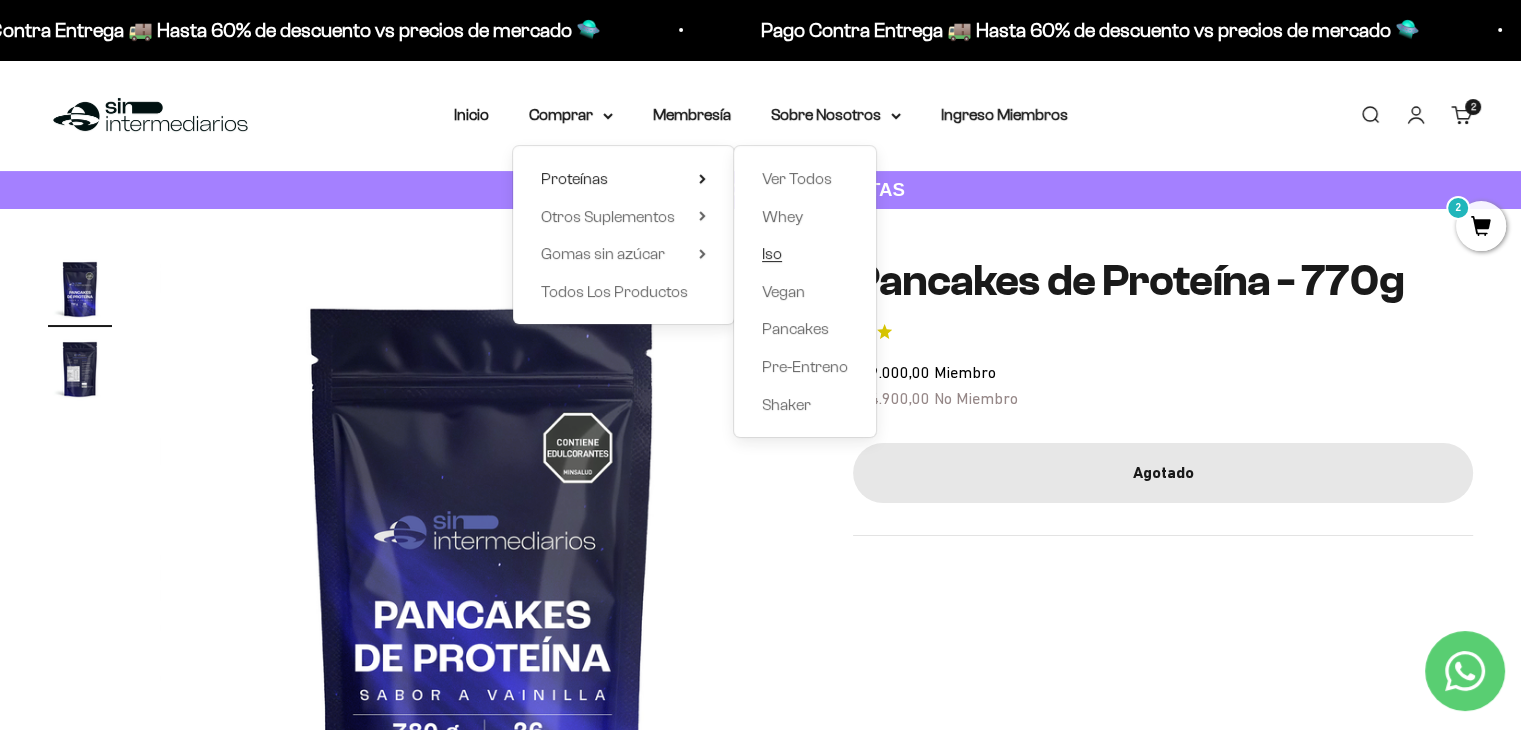 click on "Iso" at bounding box center (772, 254) 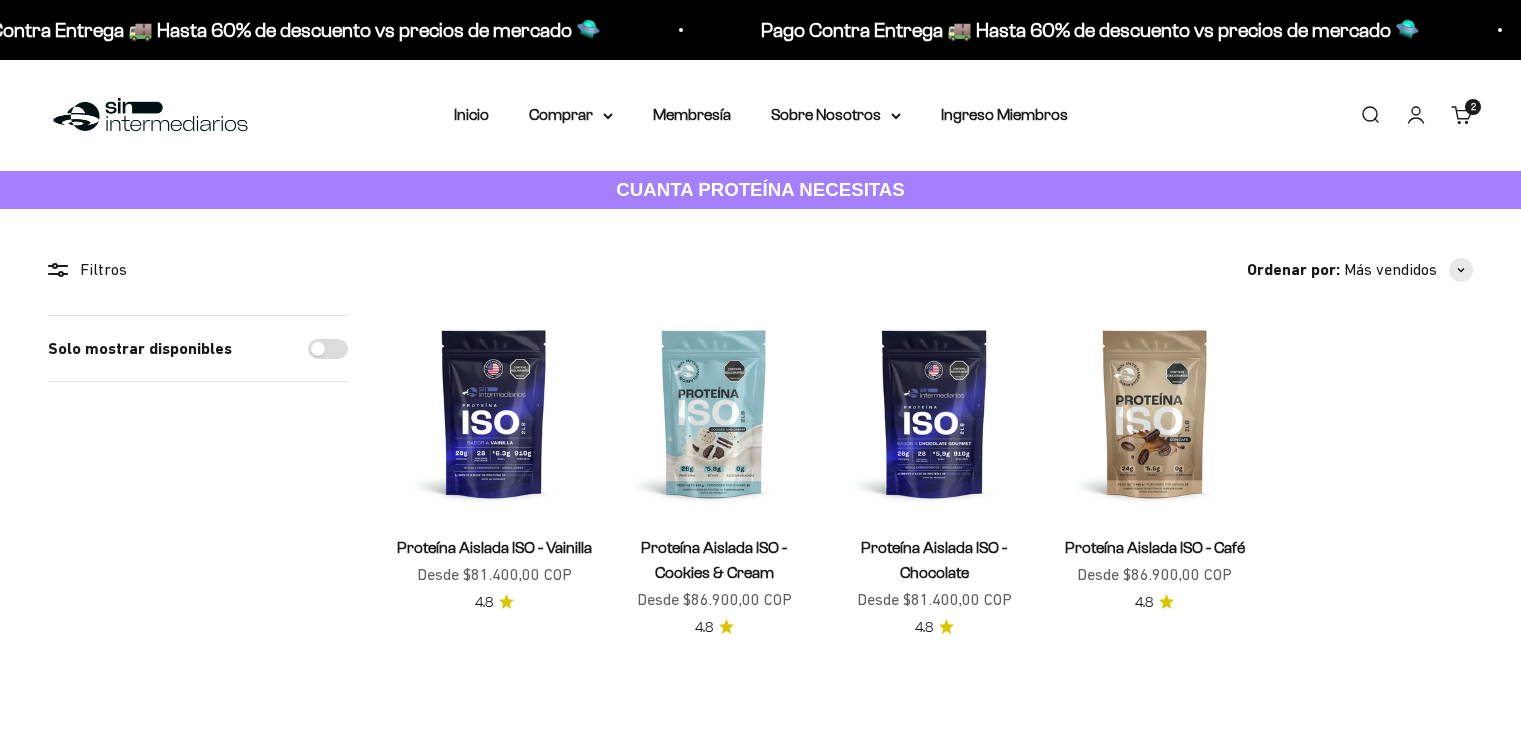 scroll, scrollTop: 0, scrollLeft: 0, axis: both 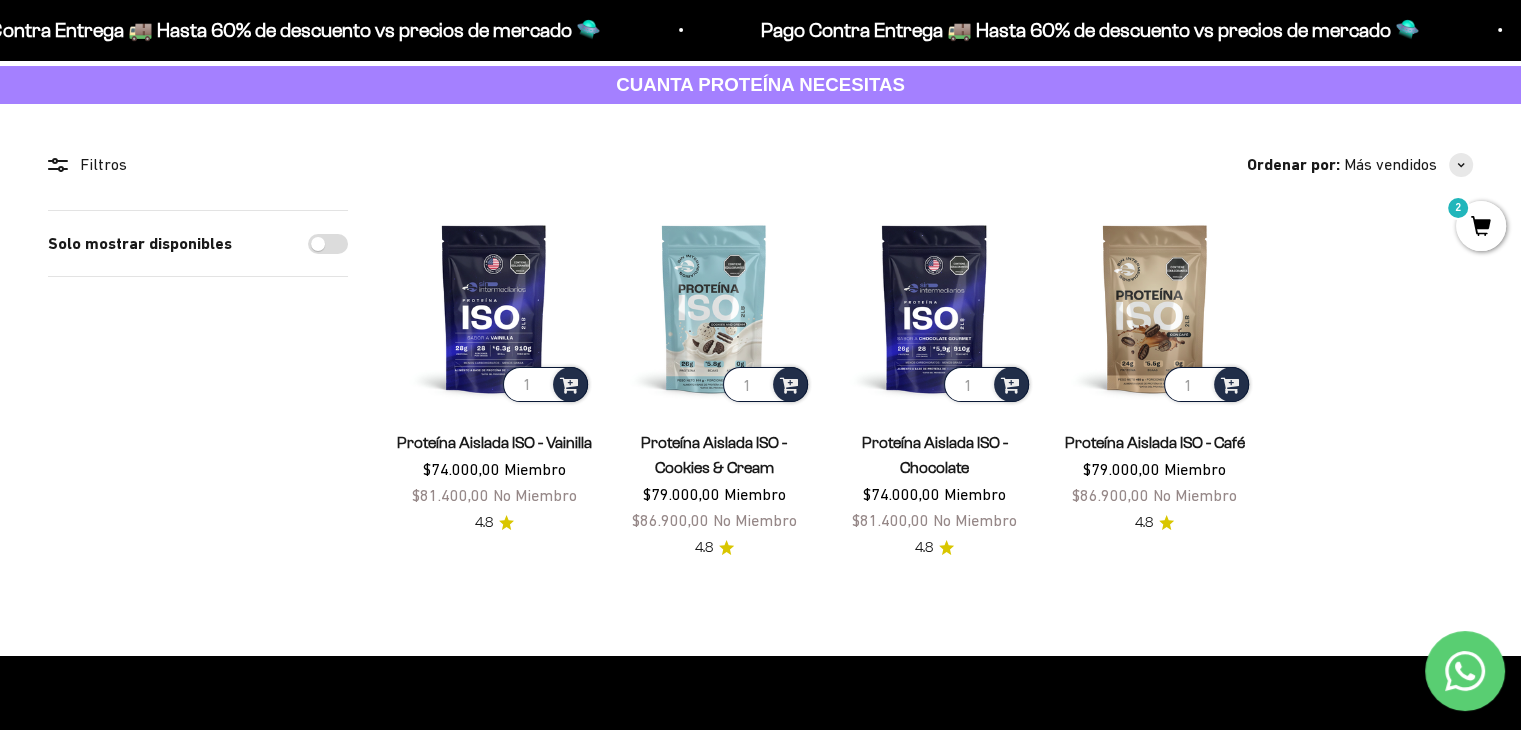 click on "2" at bounding box center [1481, 226] 